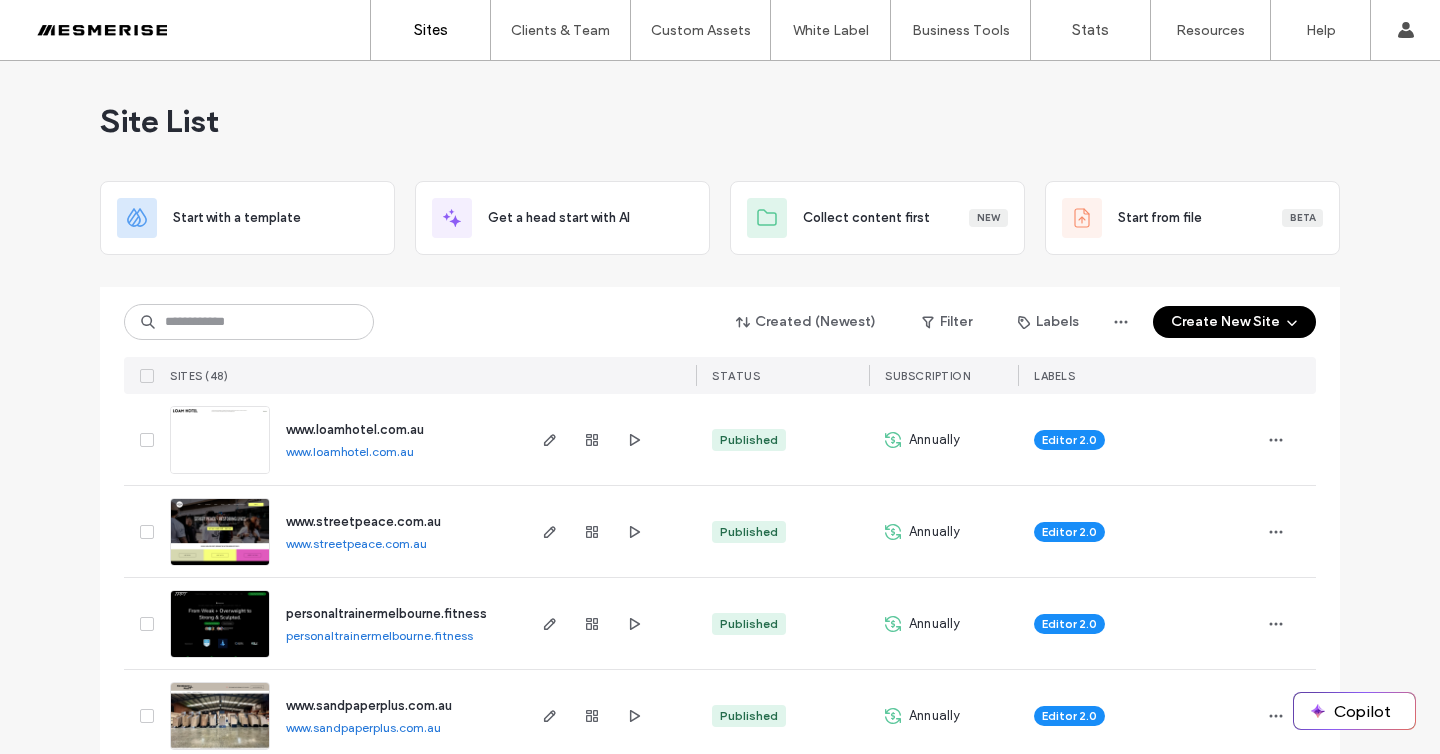 scroll, scrollTop: 0, scrollLeft: 0, axis: both 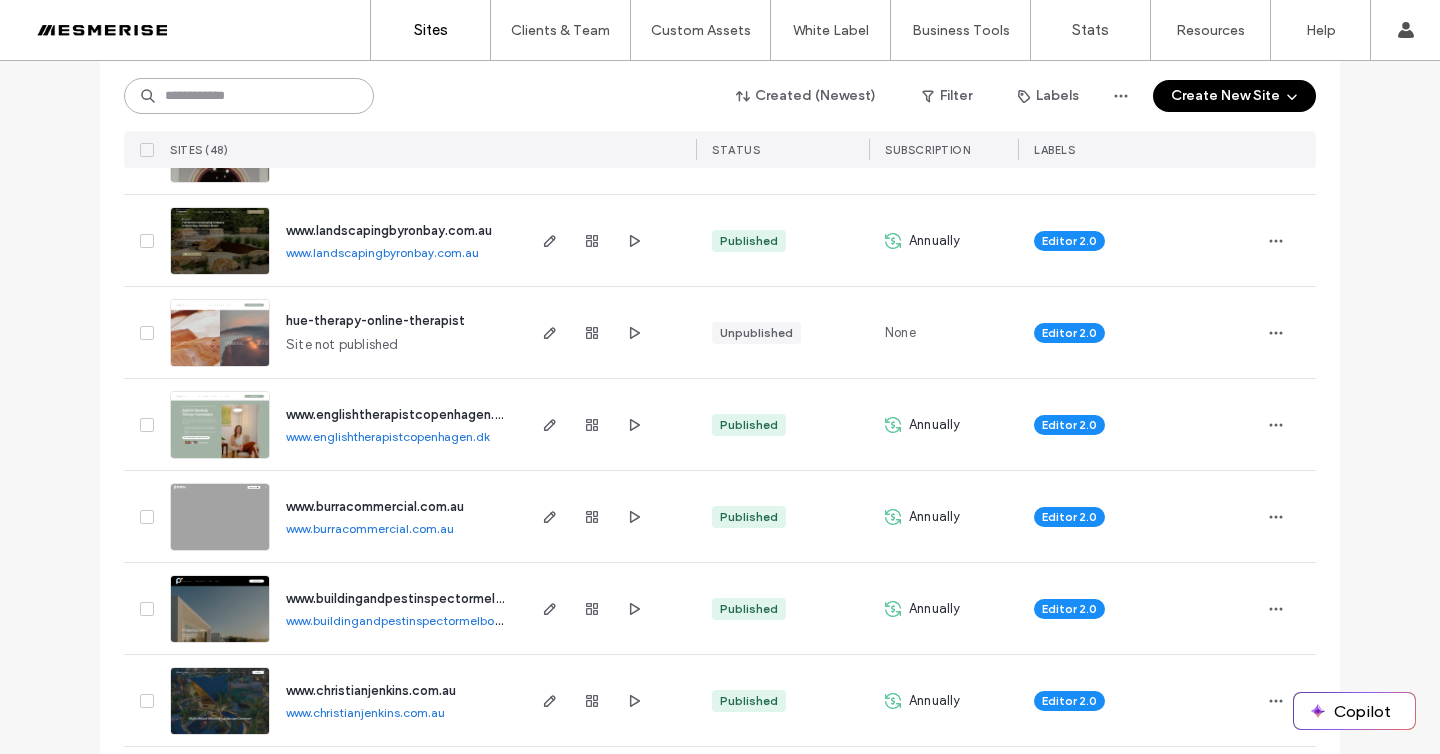 click at bounding box center [249, 96] 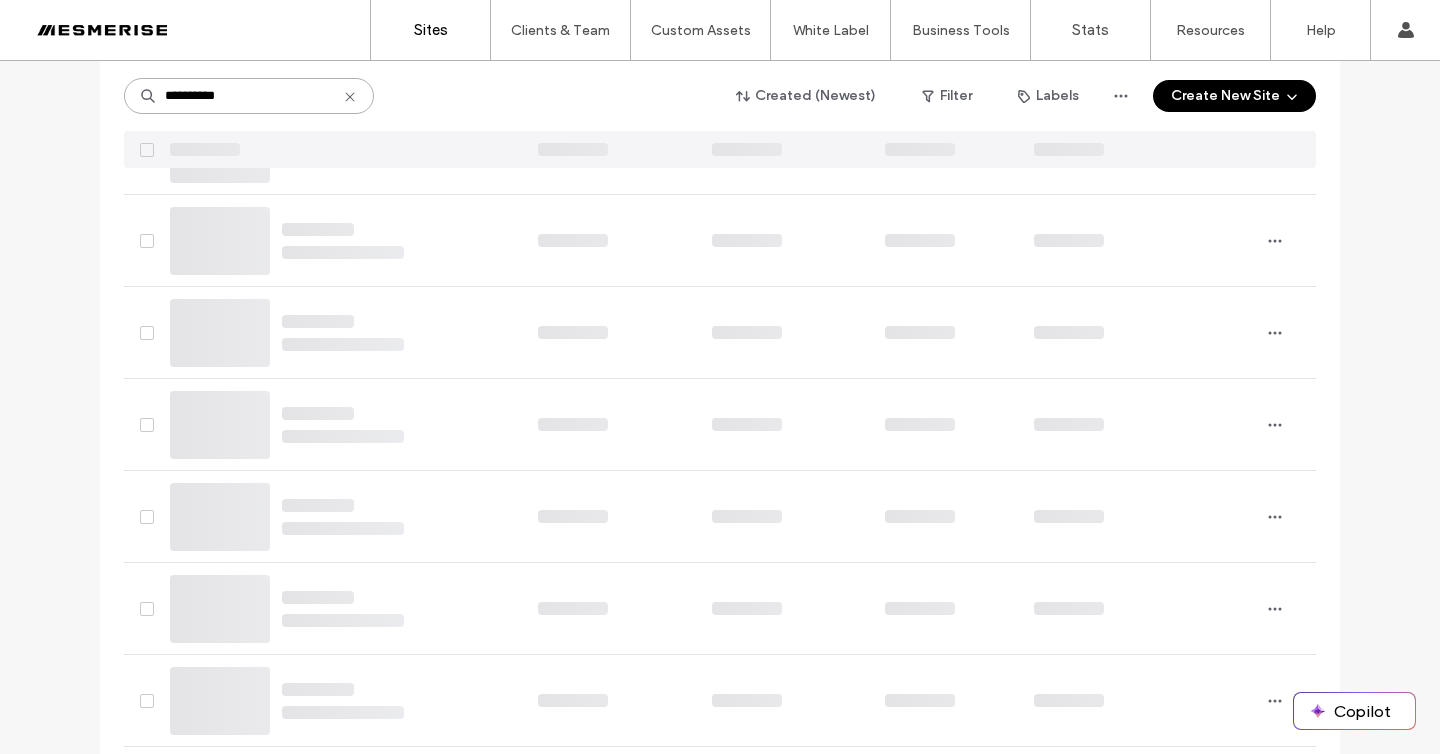 scroll, scrollTop: 2, scrollLeft: 0, axis: vertical 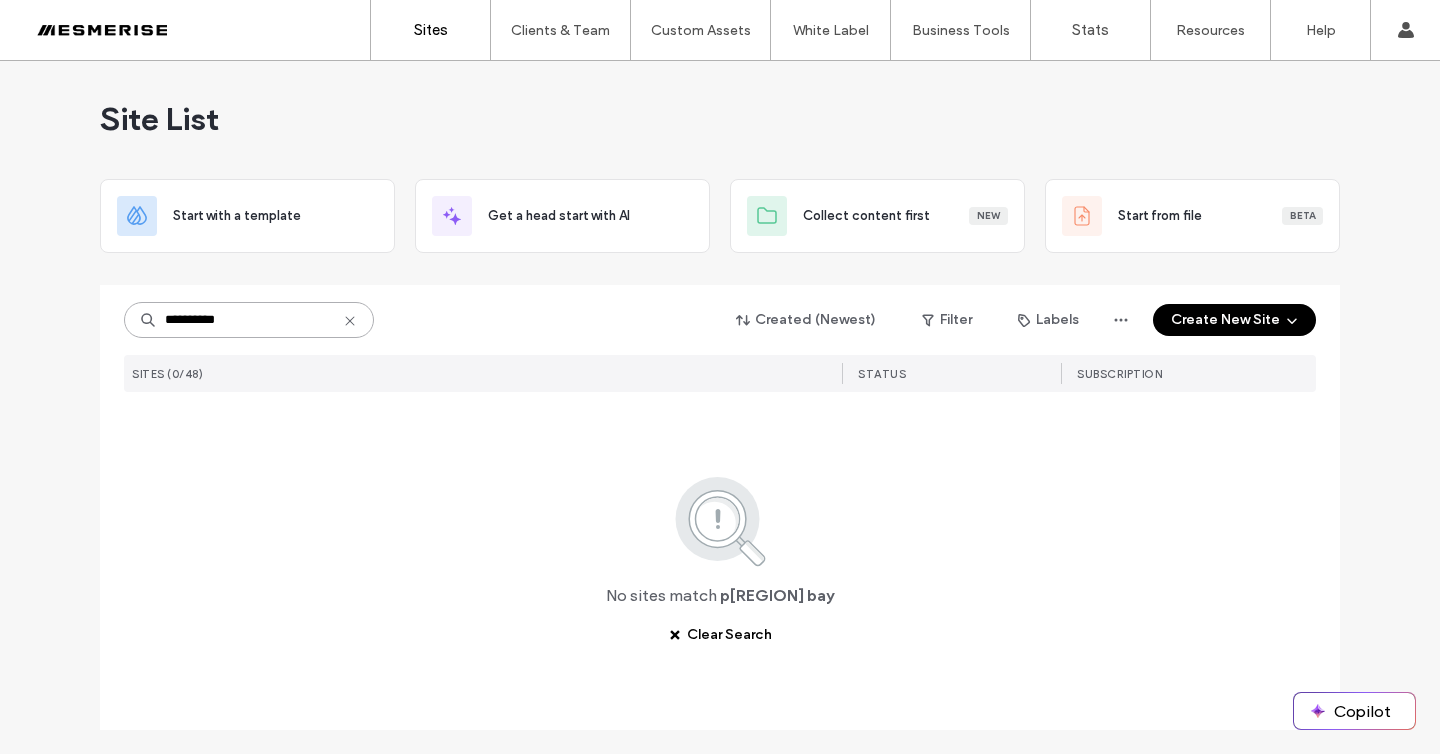 click on "**********" at bounding box center (249, 320) 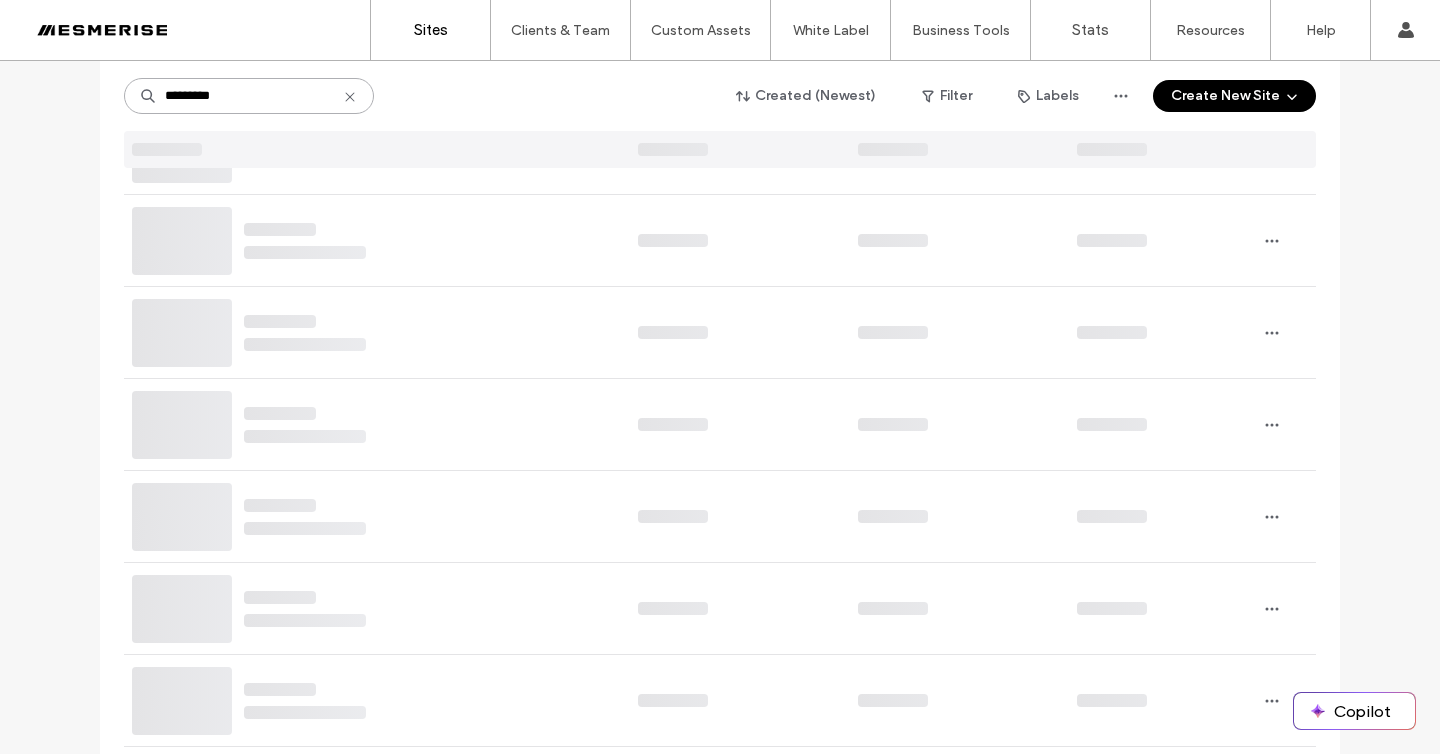 scroll, scrollTop: 2, scrollLeft: 0, axis: vertical 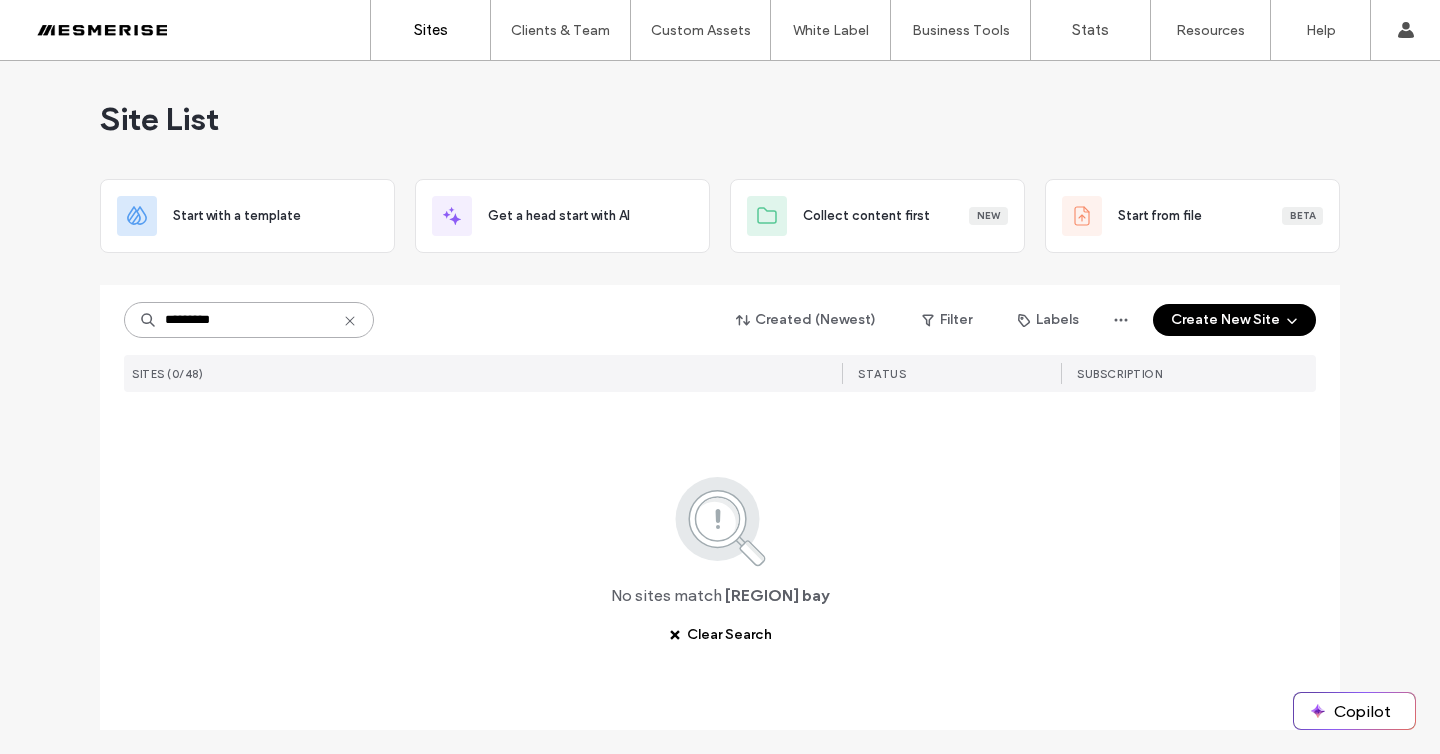 click on "*********" at bounding box center (249, 320) 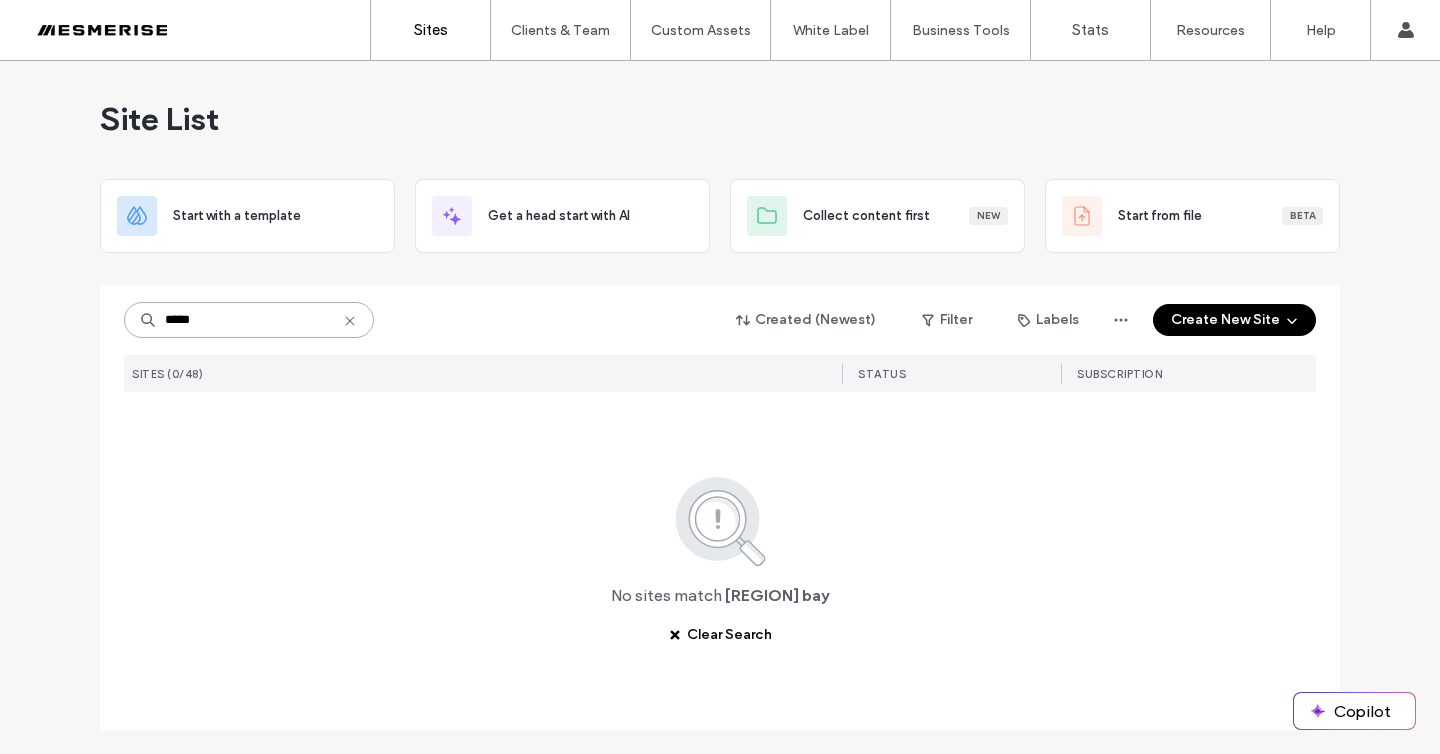 type on "*****" 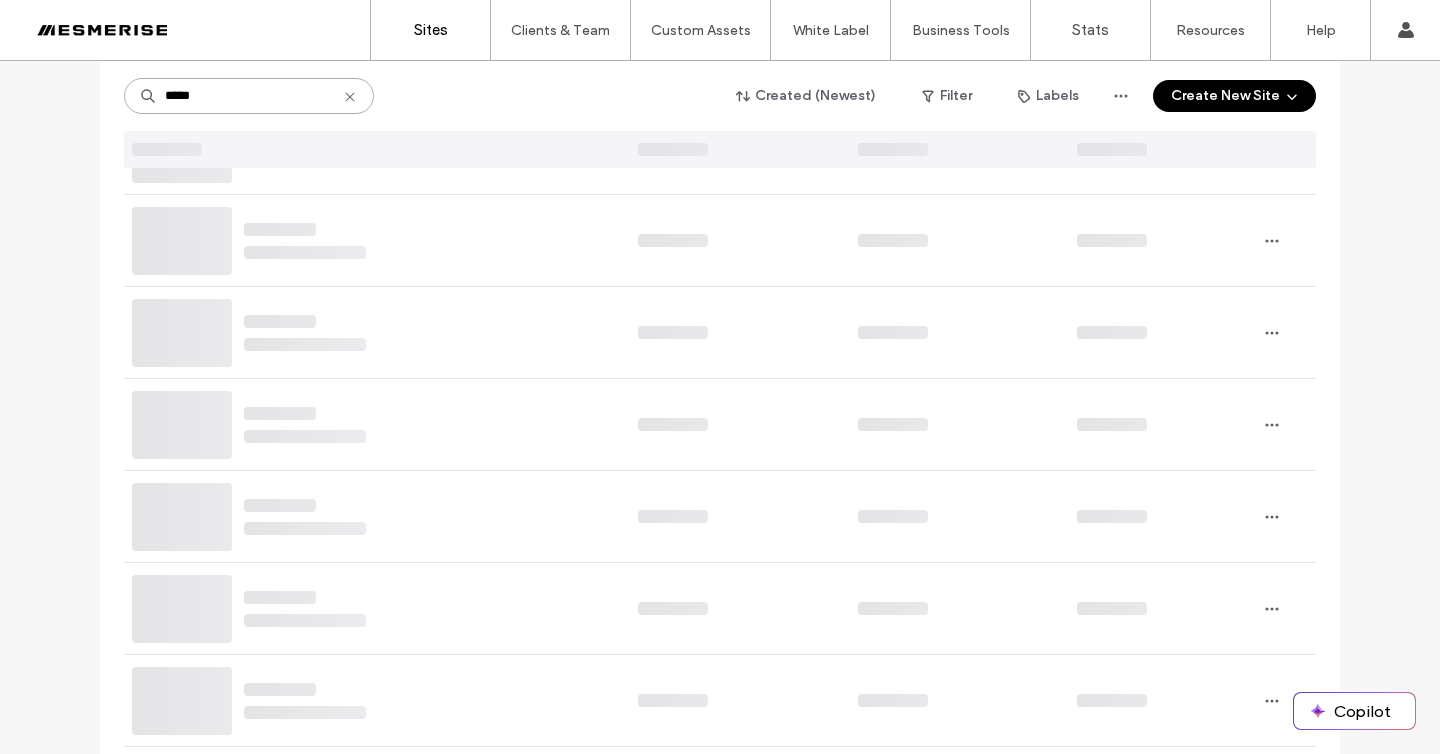 scroll, scrollTop: 0, scrollLeft: 0, axis: both 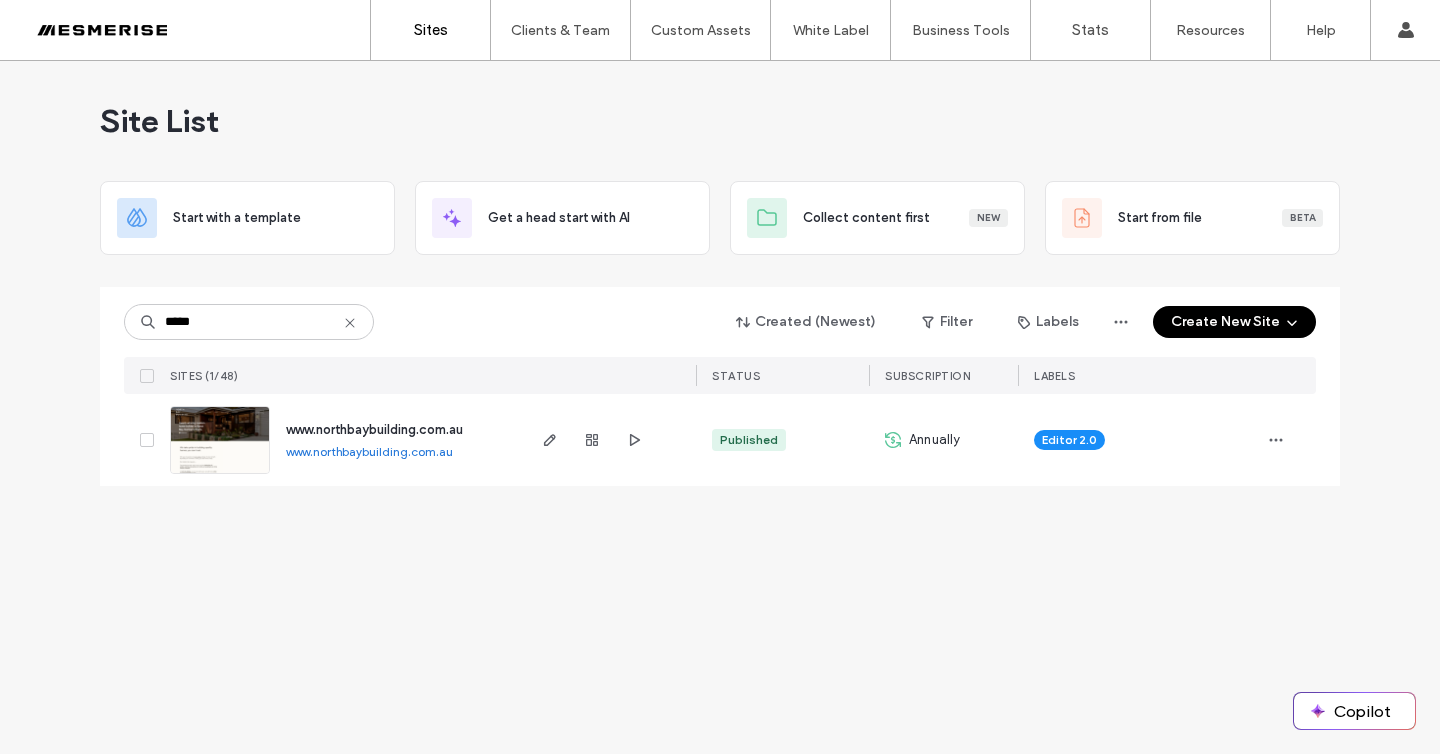 click at bounding box center (220, 475) 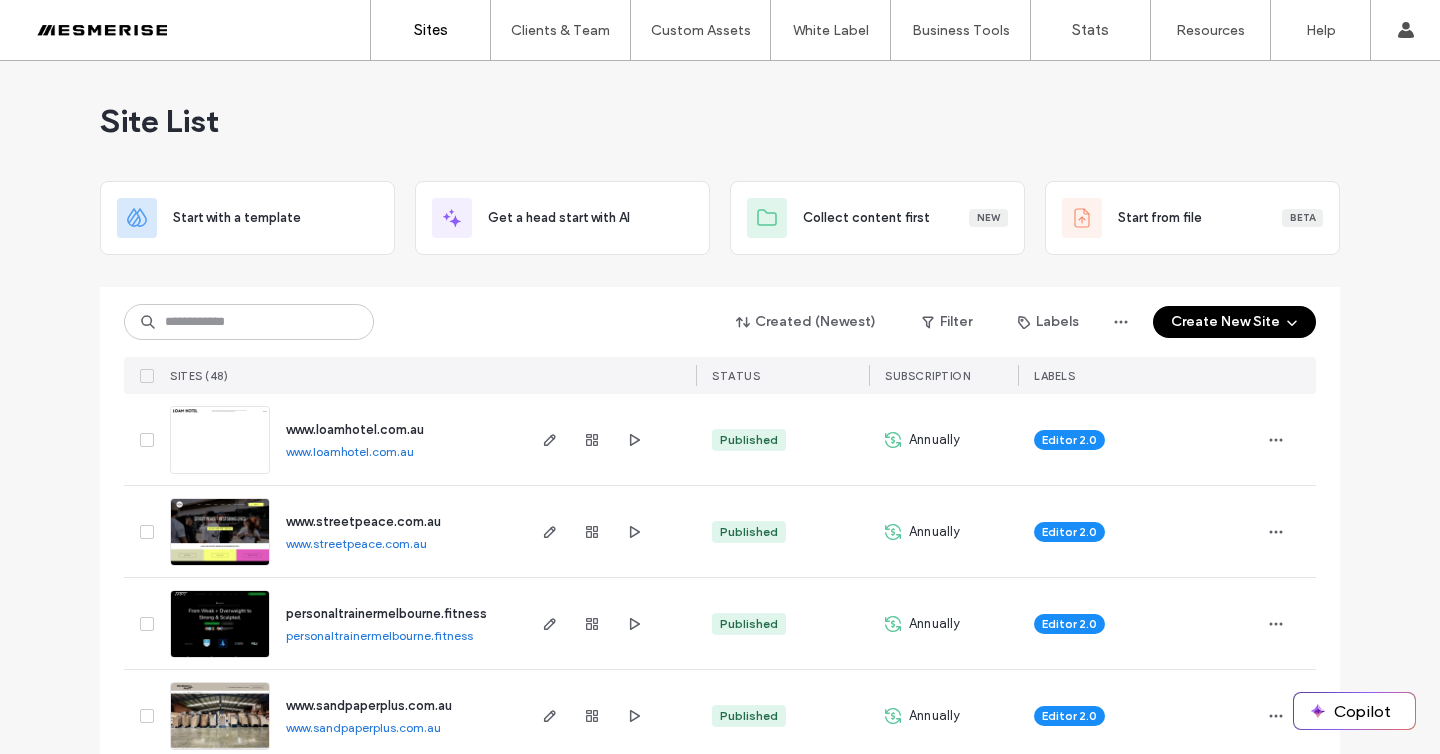 scroll, scrollTop: 0, scrollLeft: 0, axis: both 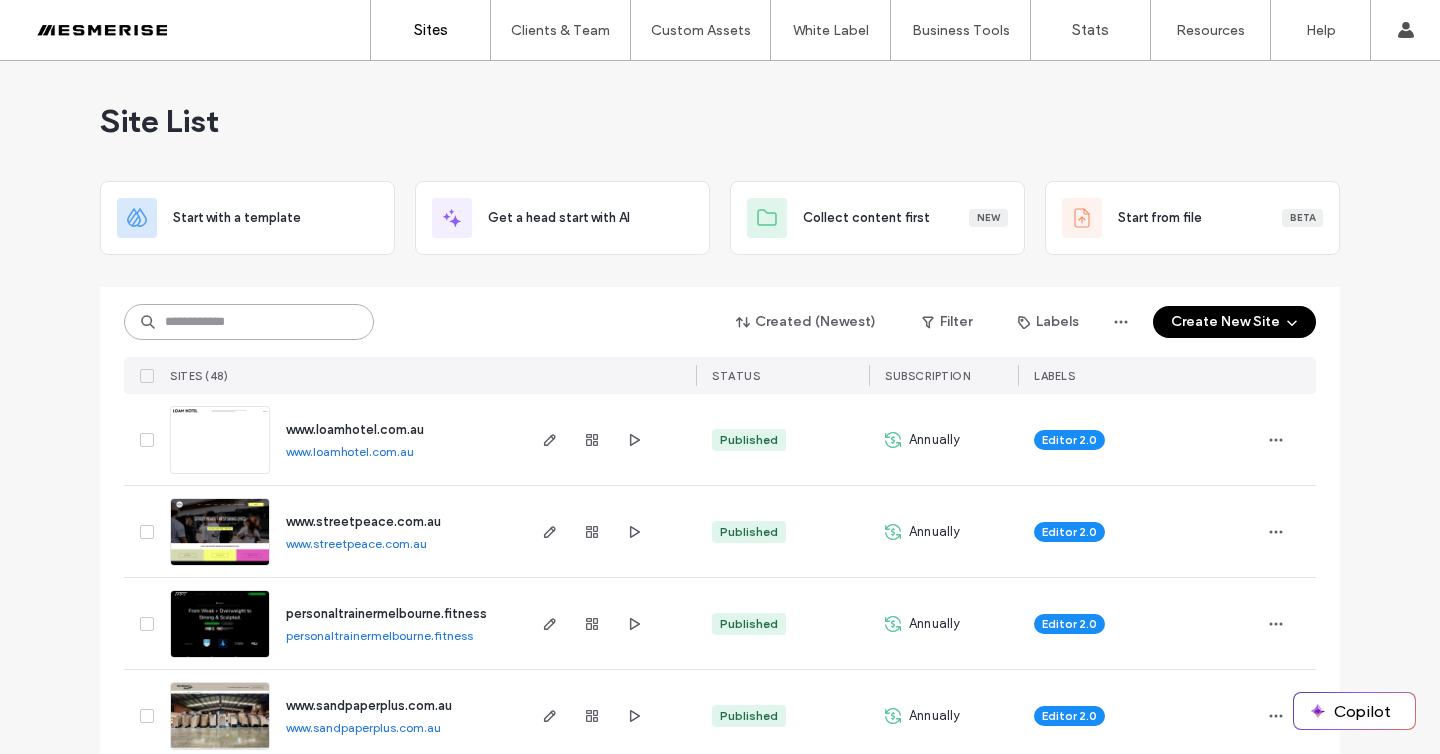 click at bounding box center [249, 322] 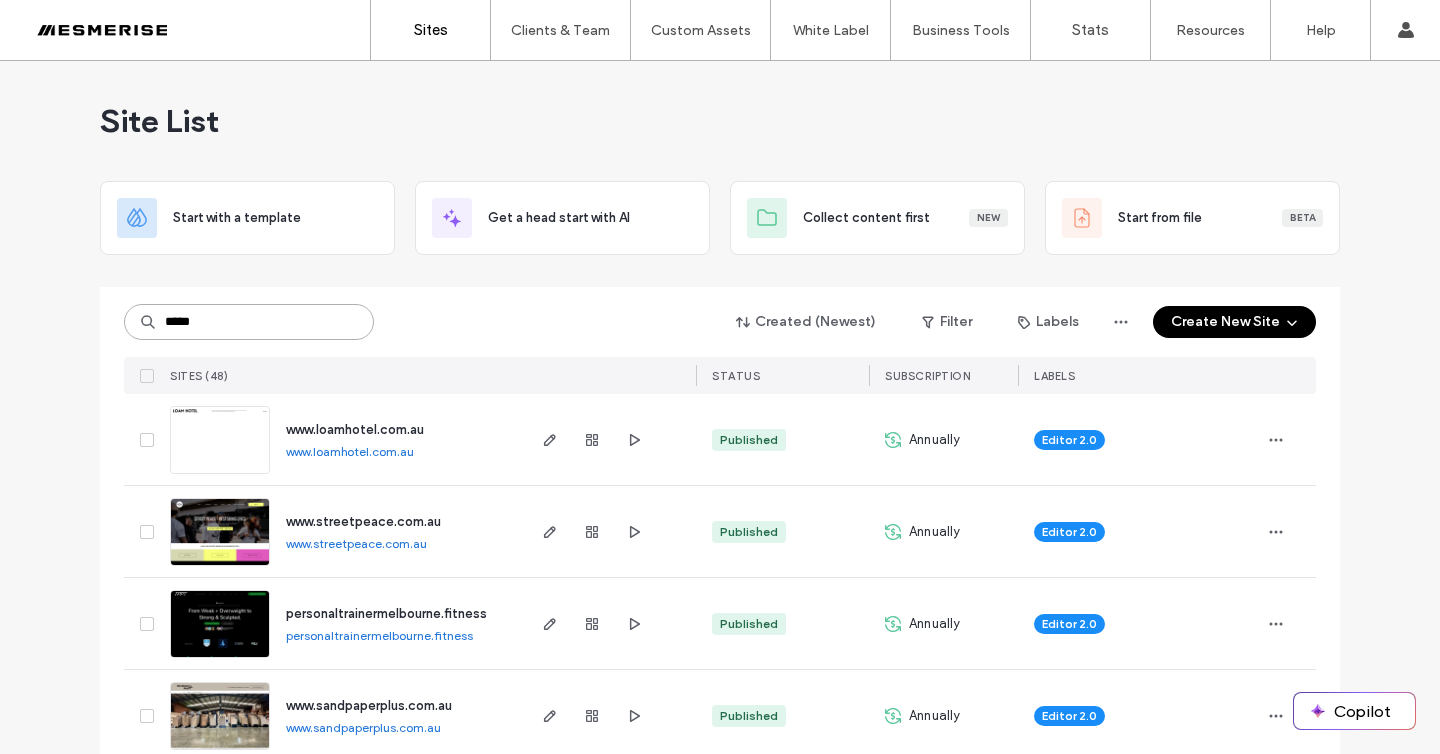 type on "*****" 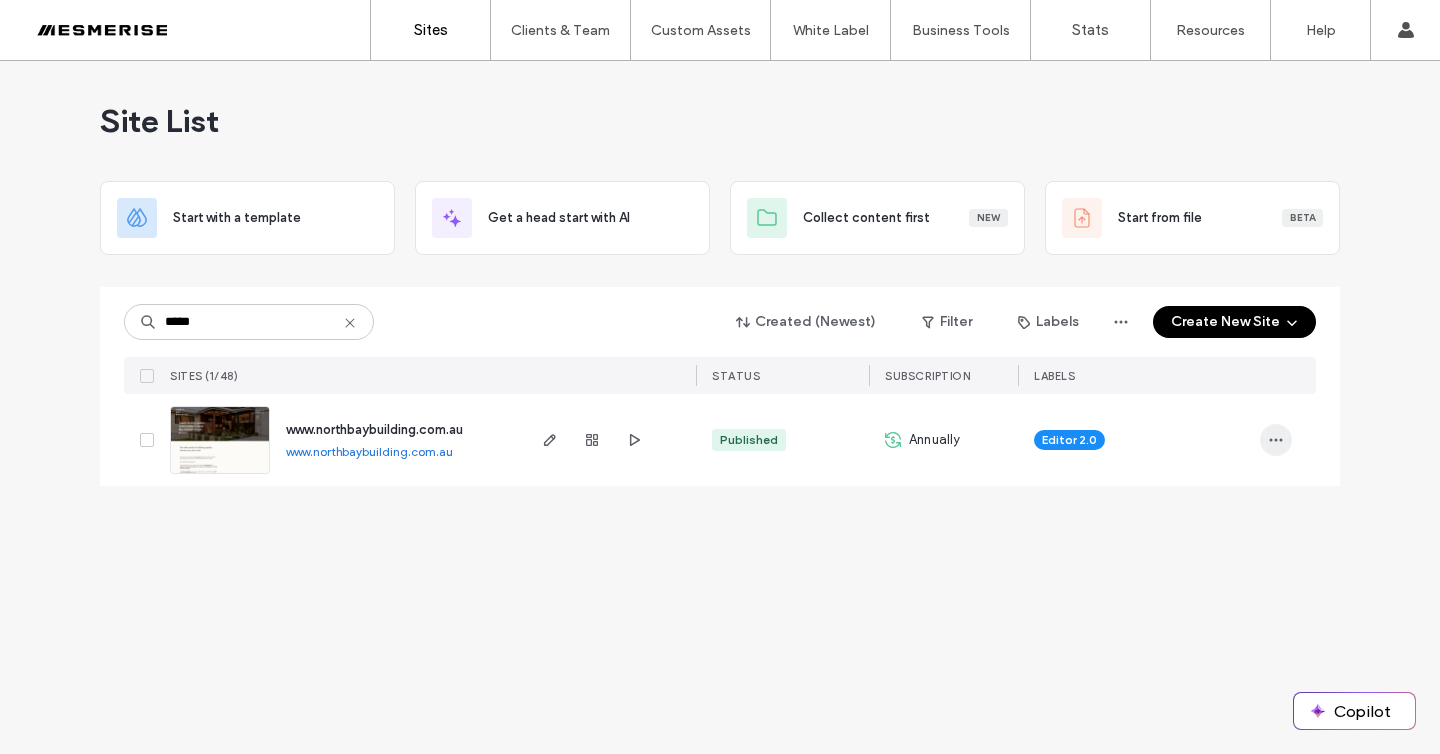 click 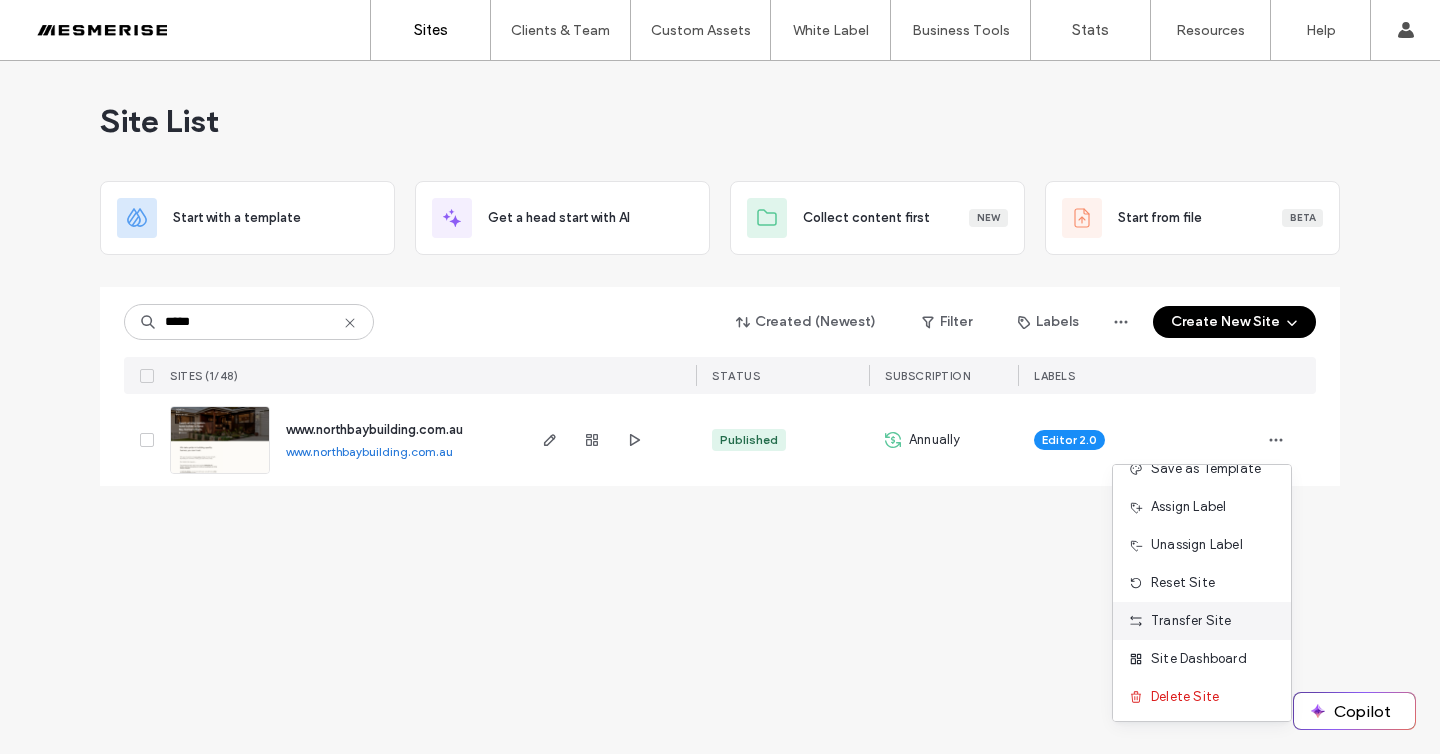 scroll, scrollTop: 64, scrollLeft: 0, axis: vertical 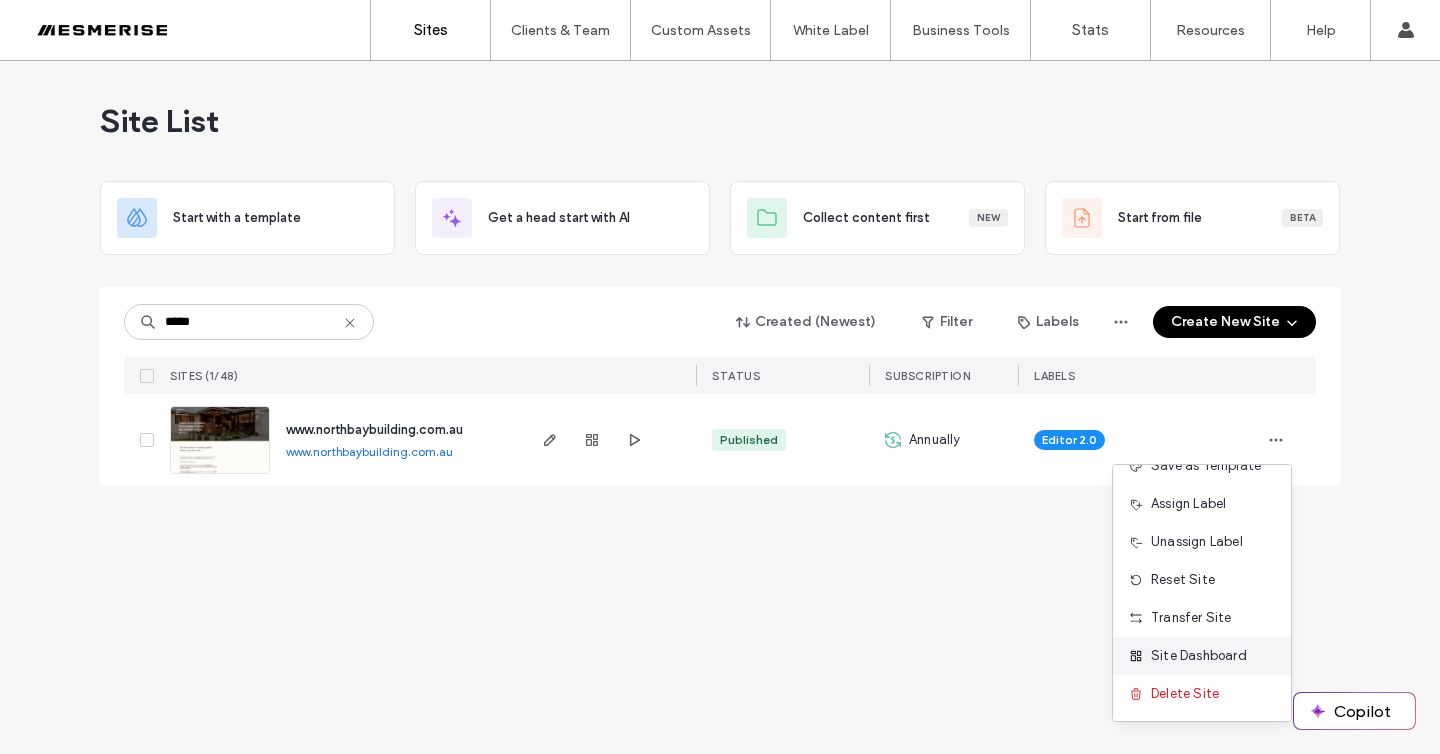 click on "Site Dashboard" at bounding box center [1199, 656] 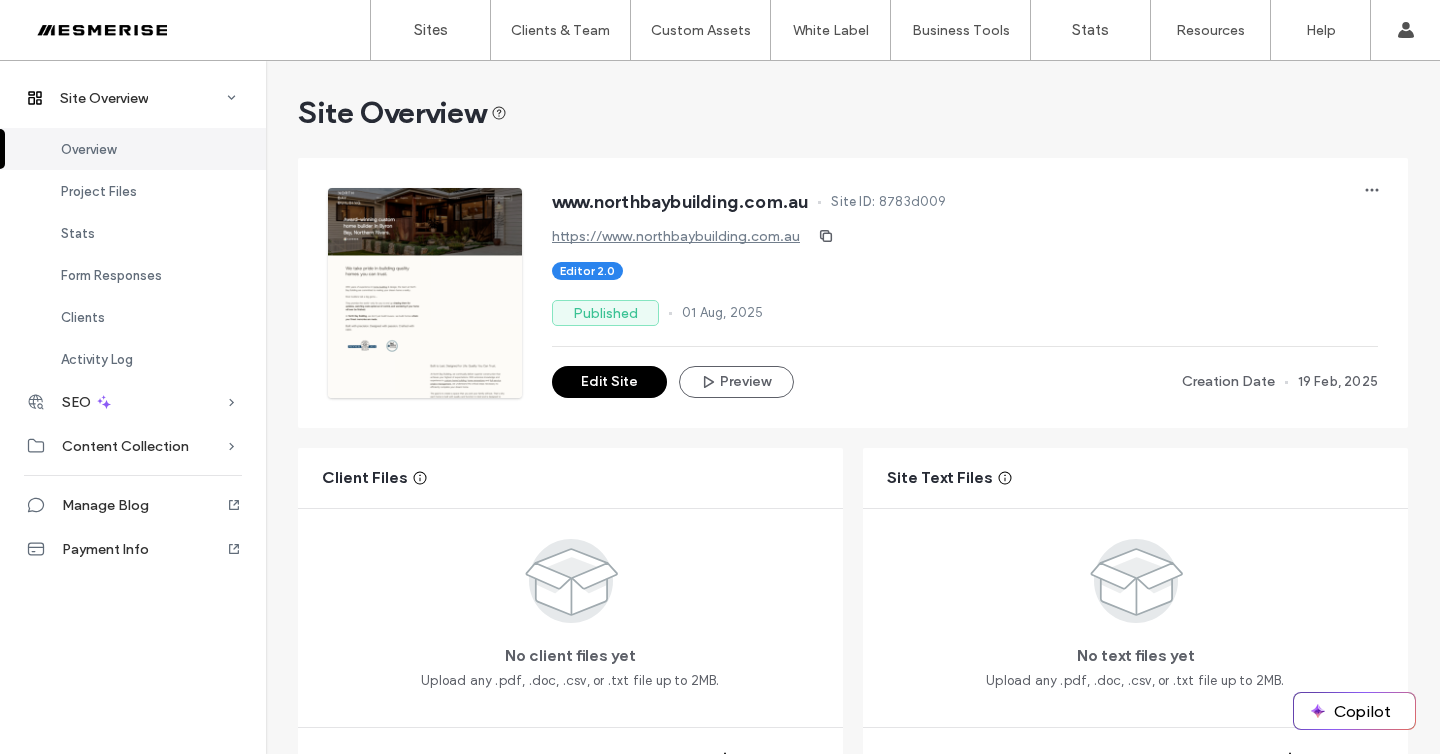 scroll, scrollTop: 0, scrollLeft: 0, axis: both 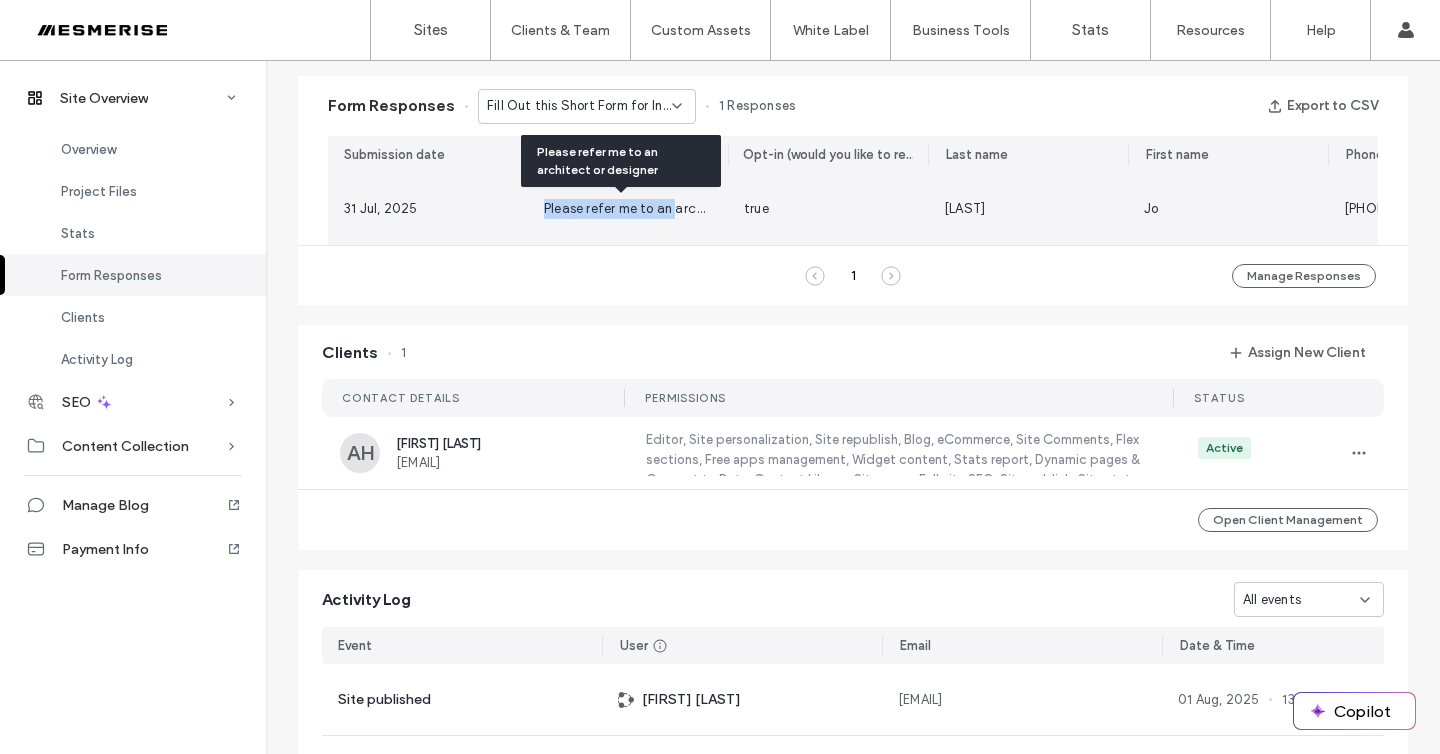 drag, startPoint x: 667, startPoint y: 212, endPoint x: 529, endPoint y: 203, distance: 138.29317 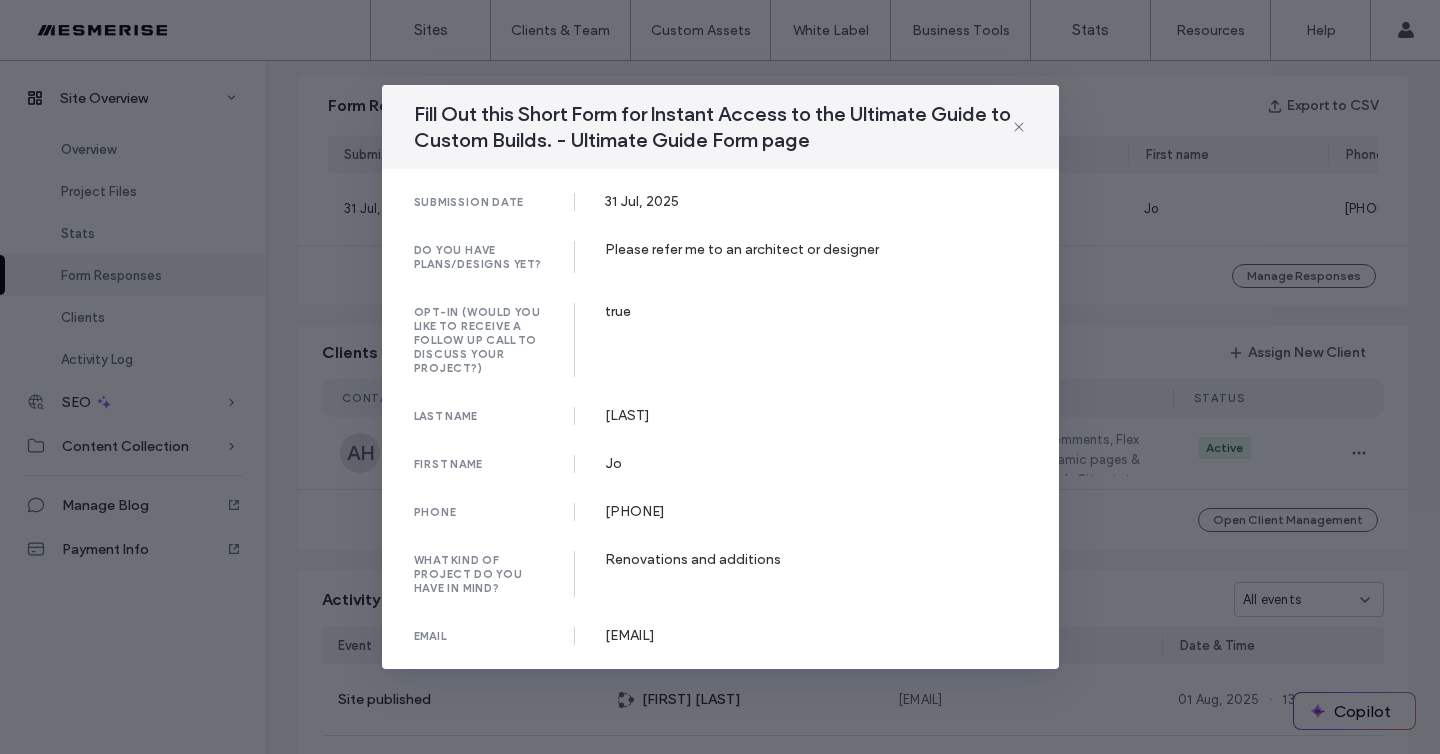 click on "Fill Out this Short Form for Instant Access to the Ultimate Guide to Custom Builds. - Ultimate Guide Form page submission date 31 Jul, 2025 do you have plans/designs yet? Please refer me to an architect or designer opt-in (would you like to receive a follow up call to discuss your project?) true last name Wright first name Jo phone 0428886103 what kind of project do you have in mind? Renovations and additions                                  email jo.wright.mail@gmail.comgmail.com" at bounding box center [720, 377] 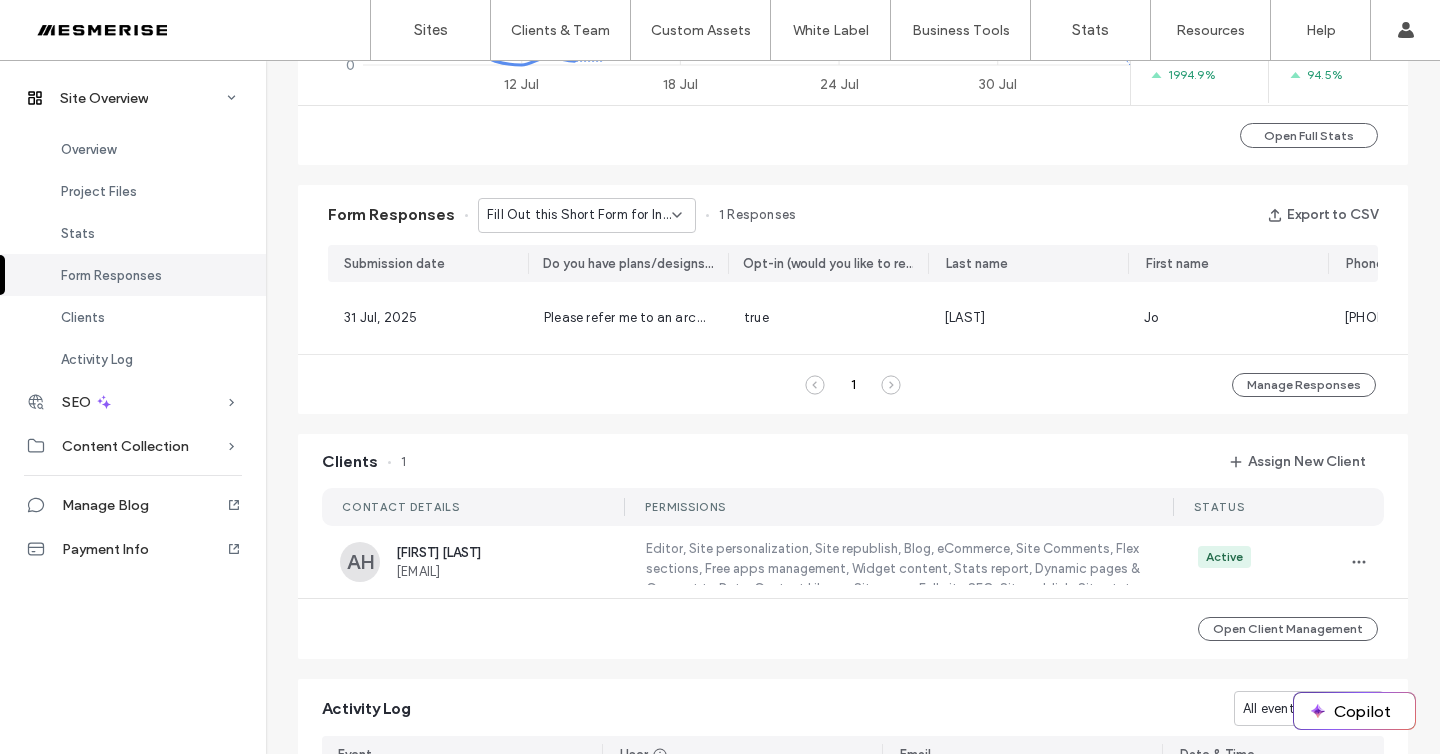 scroll, scrollTop: 1146, scrollLeft: 0, axis: vertical 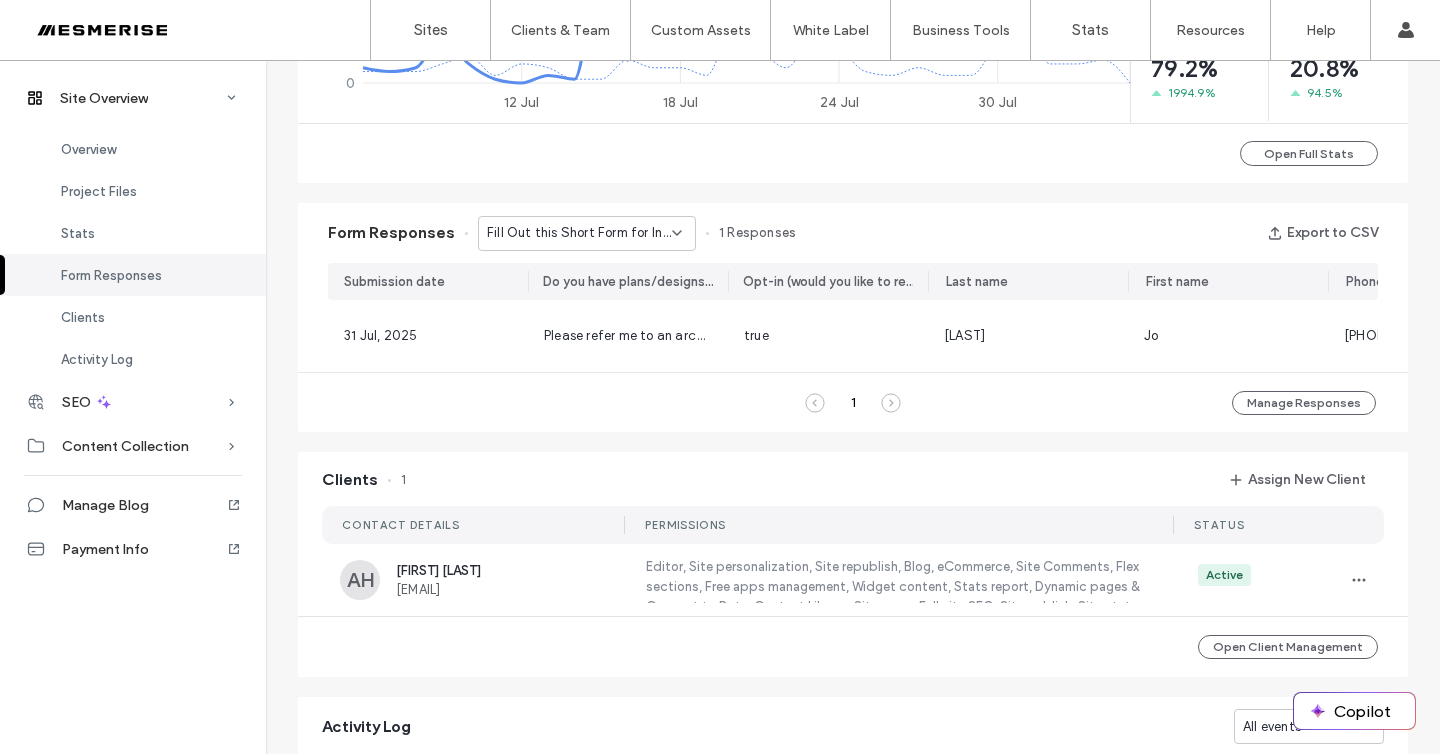 click 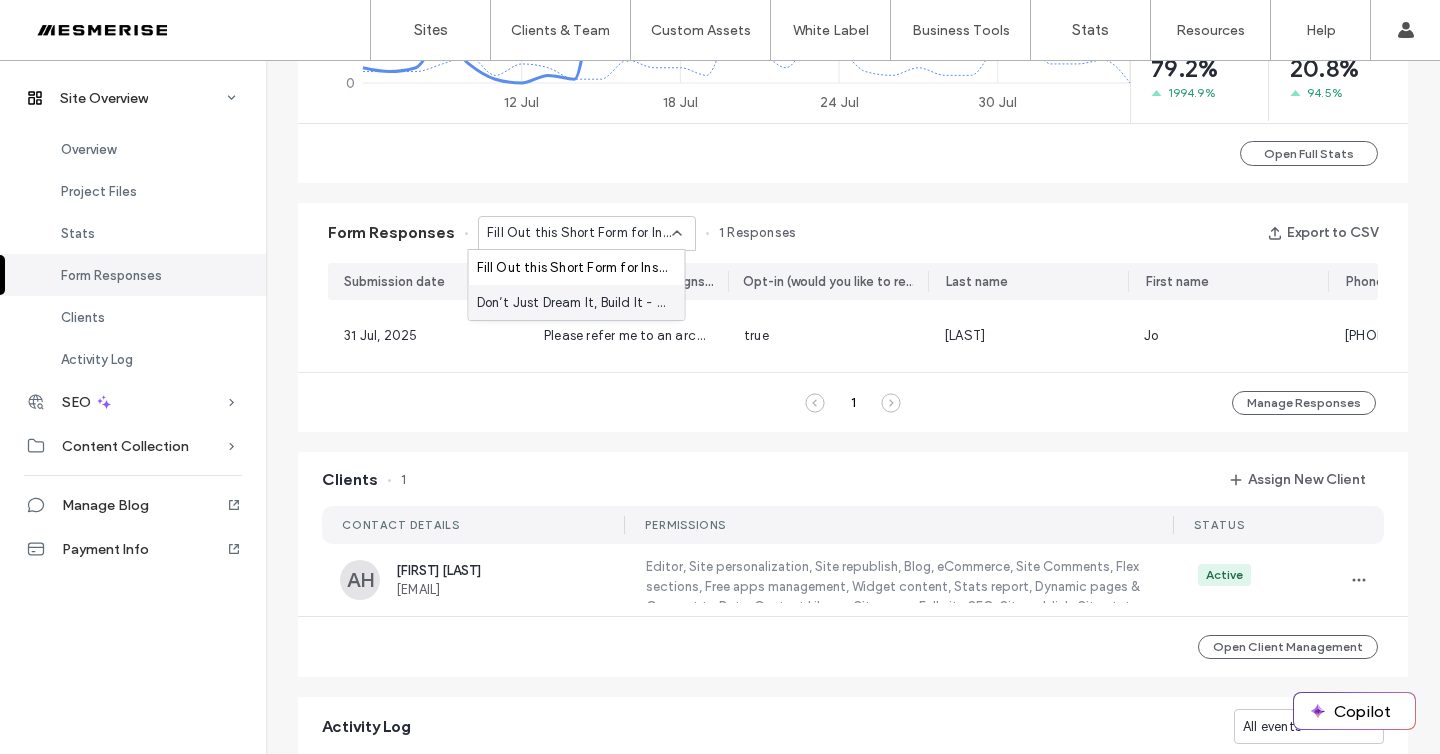 click on "Don’t Just Dream It, Build It - Connect page" at bounding box center (573, 303) 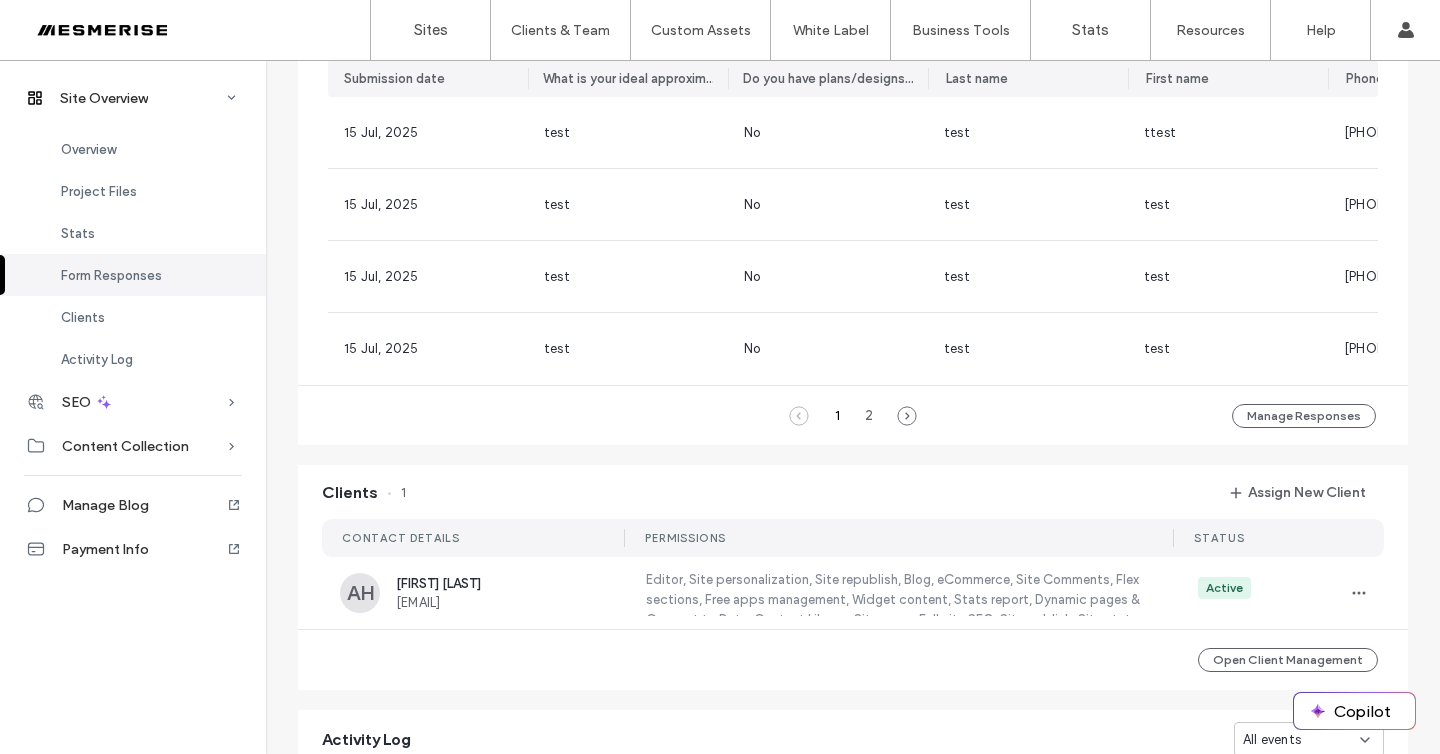 scroll, scrollTop: 1457, scrollLeft: 0, axis: vertical 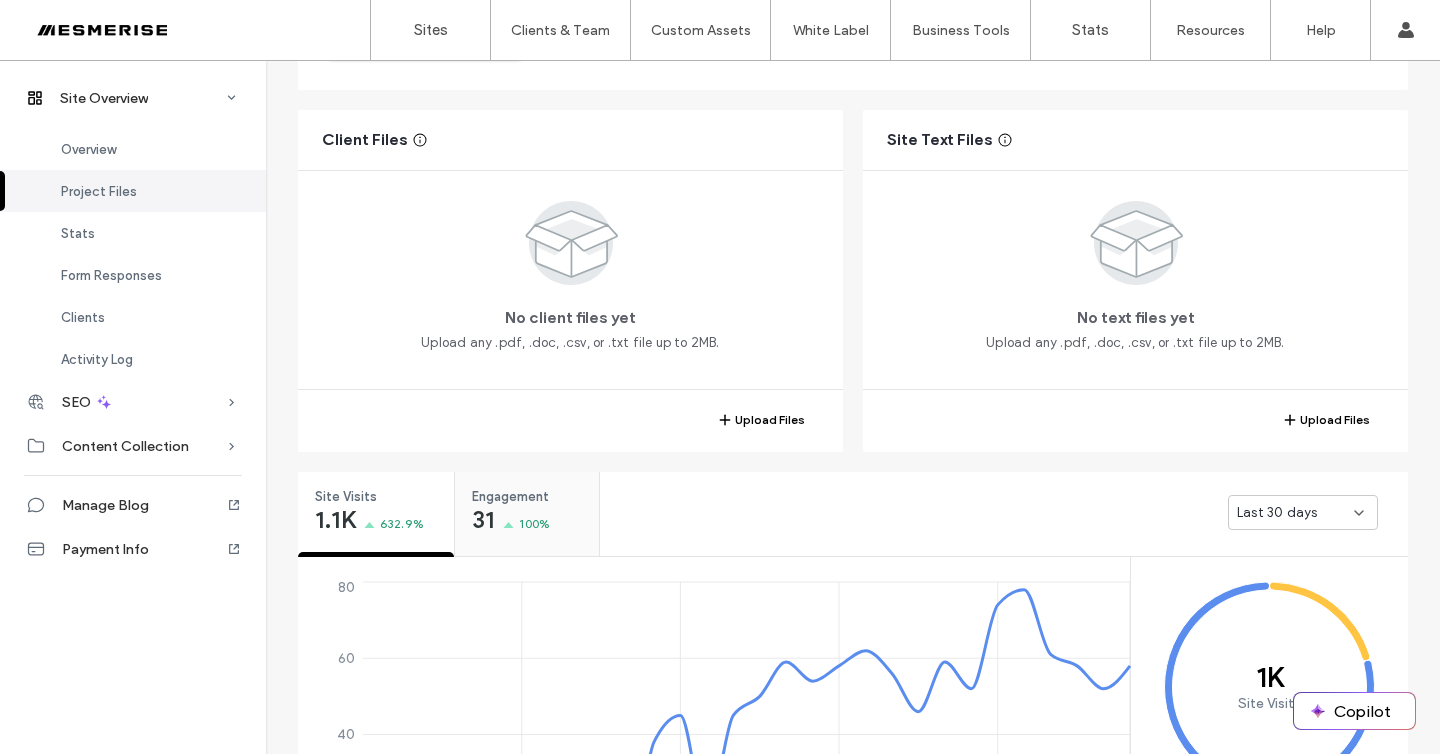 click on "31" at bounding box center [483, 520] 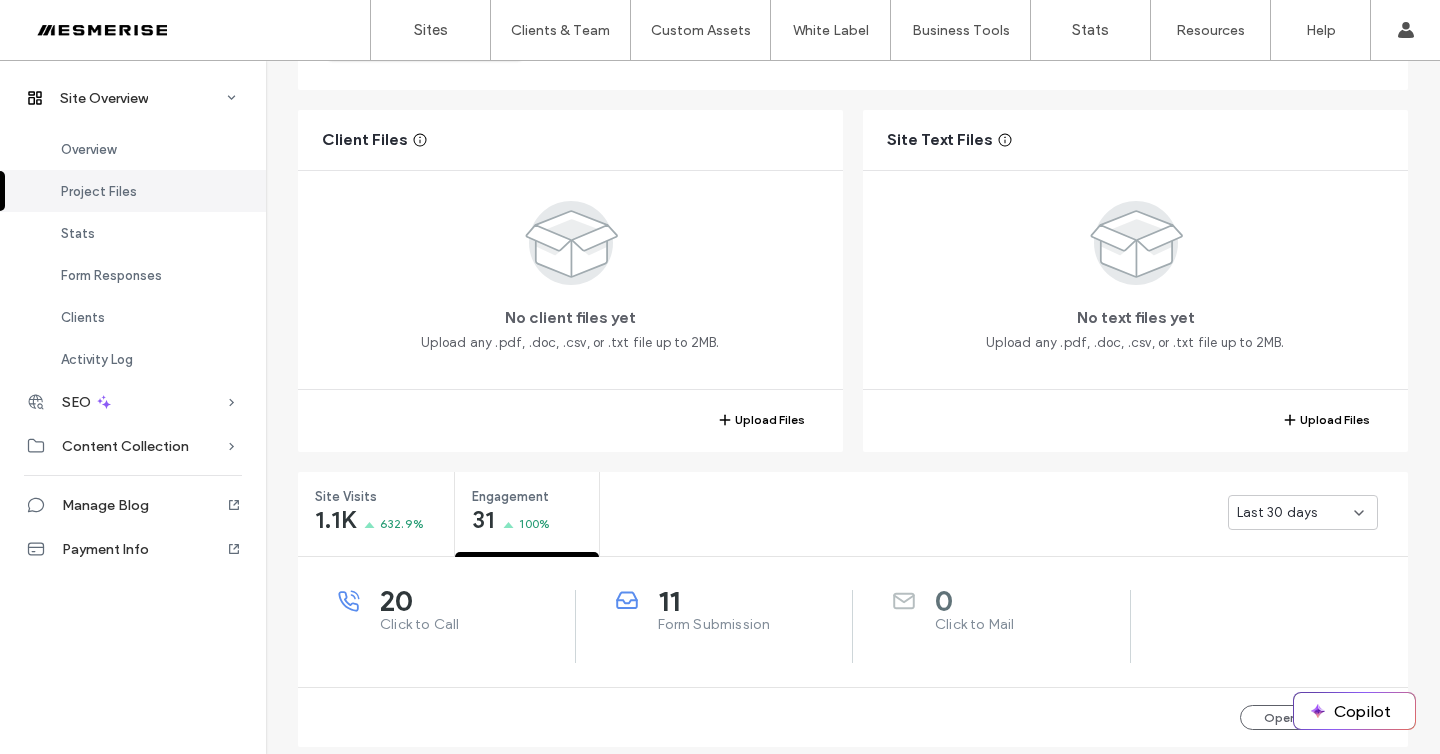 click on "11" at bounding box center [755, 601] 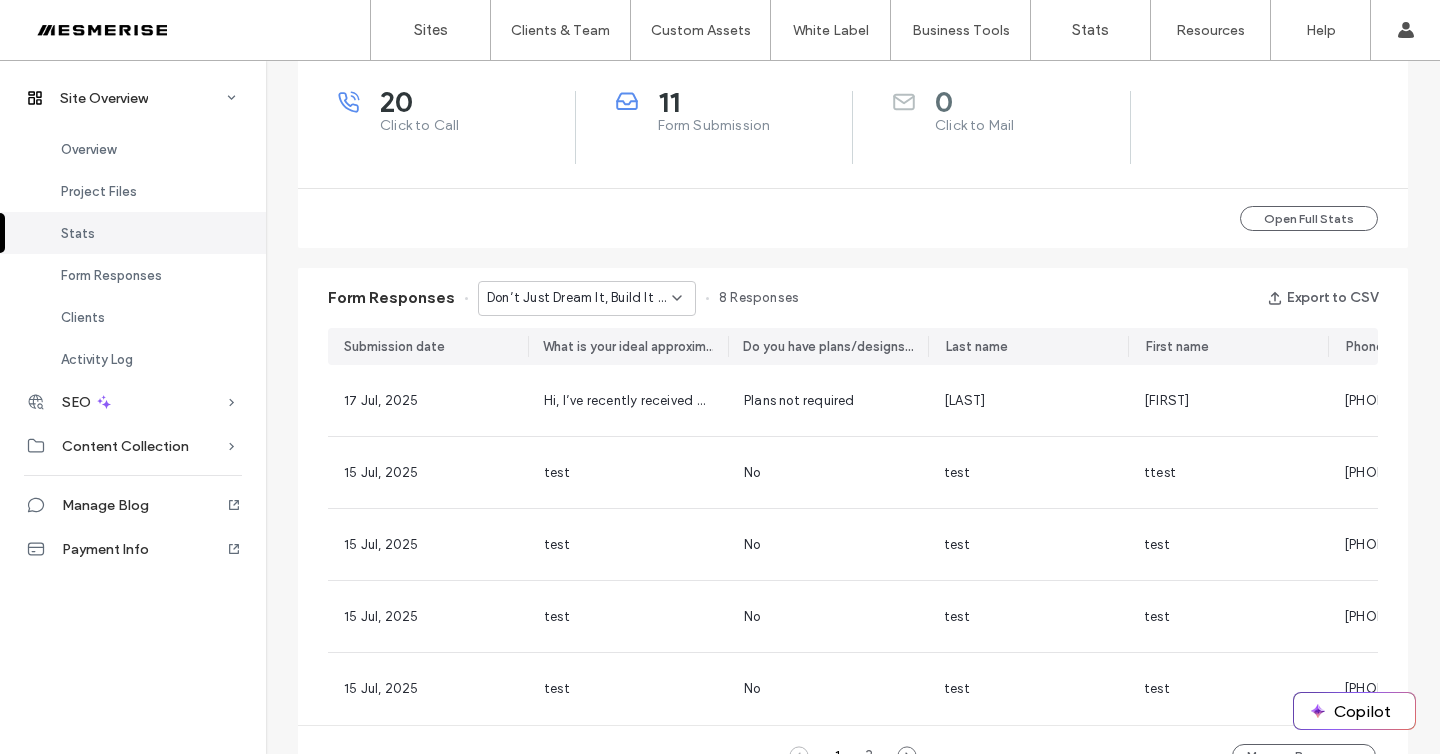 scroll, scrollTop: 863, scrollLeft: 0, axis: vertical 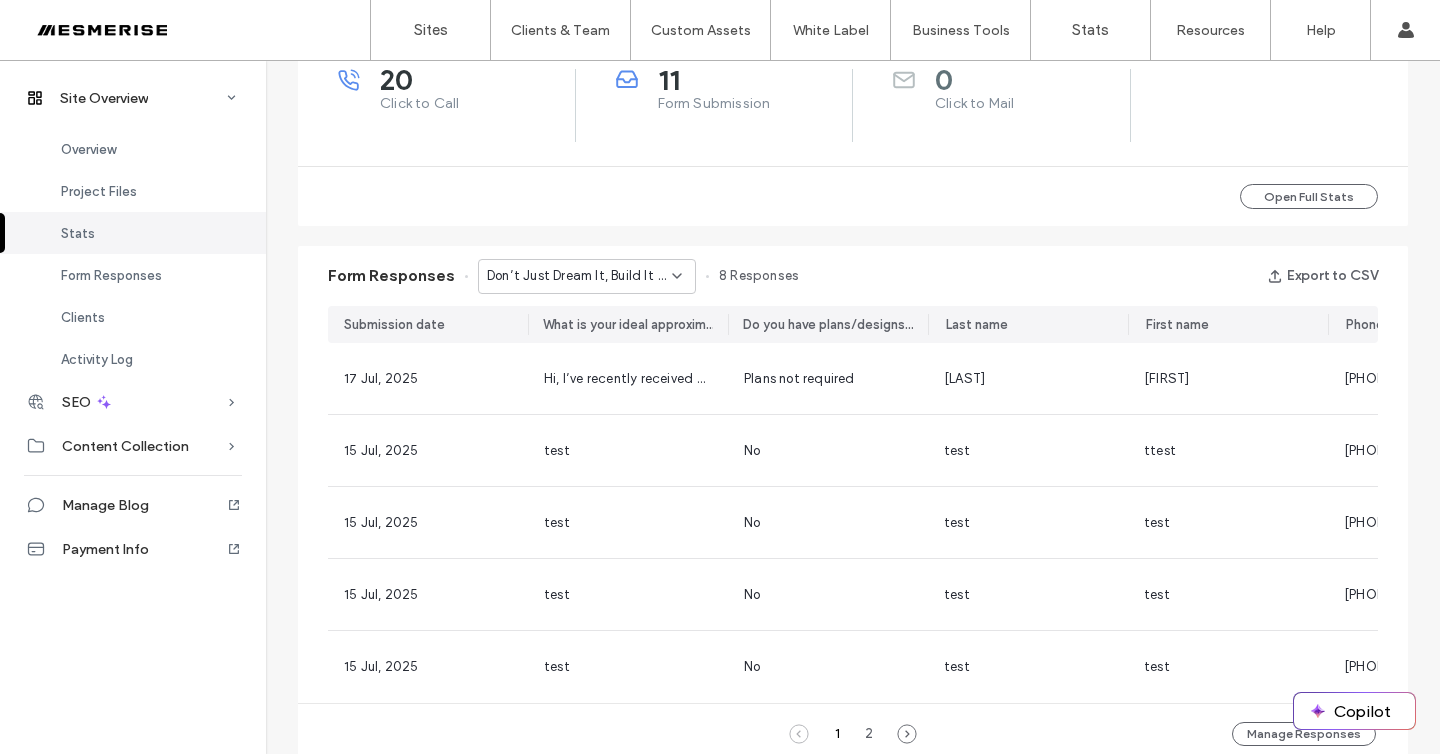 click 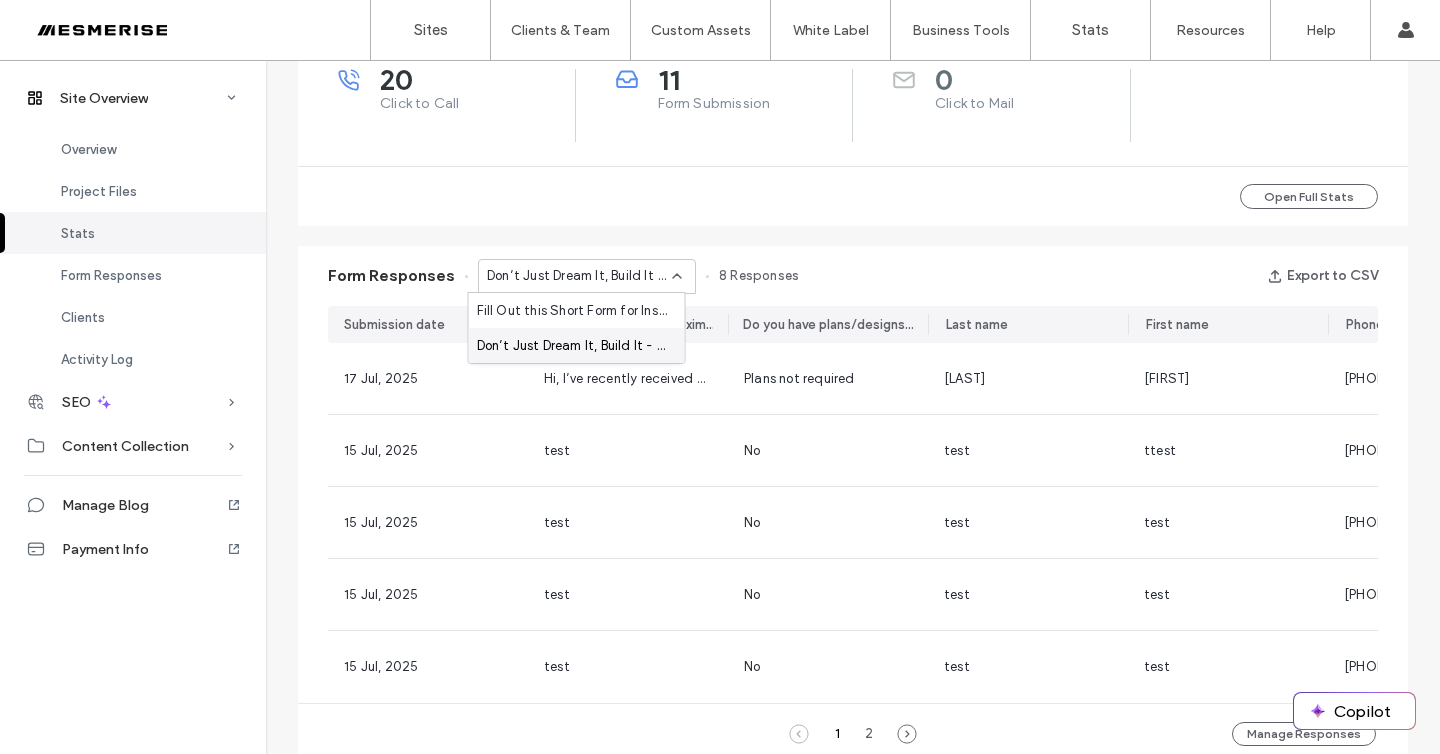 click on "Don’t Just Dream It, Build It - Connect page" at bounding box center (573, 346) 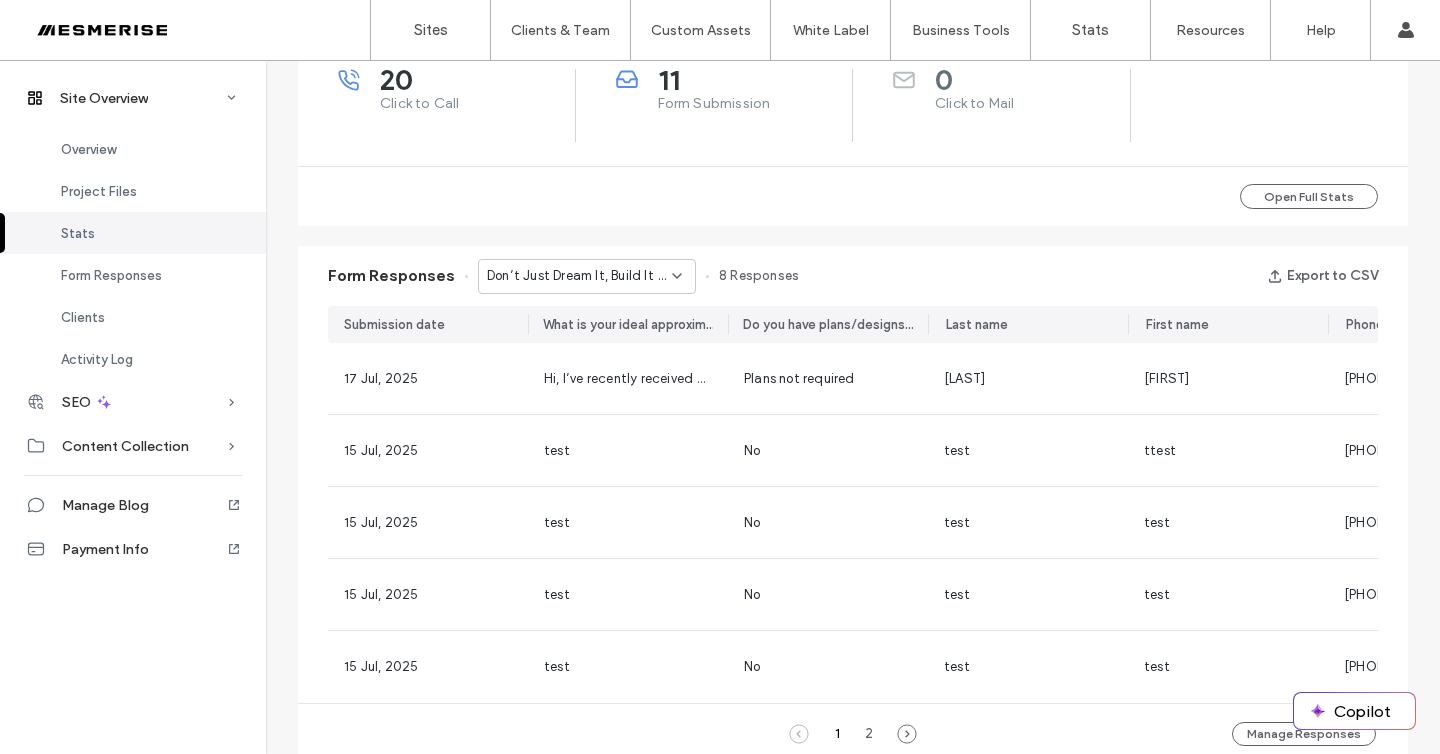 click on "Don’t Just Dream It, Build It - Connect page" at bounding box center [579, 276] 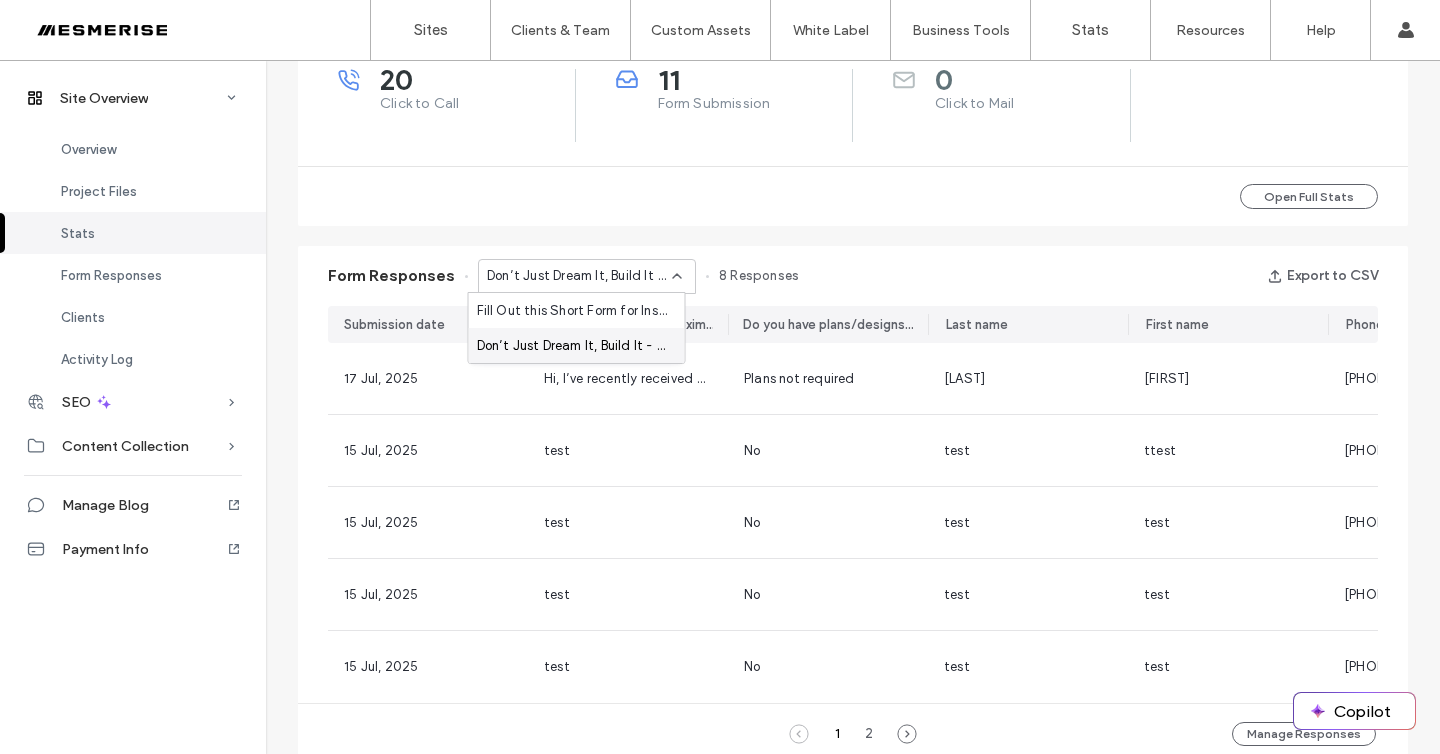click on "Don’t Just Dream It, Build It - Connect page" at bounding box center (573, 346) 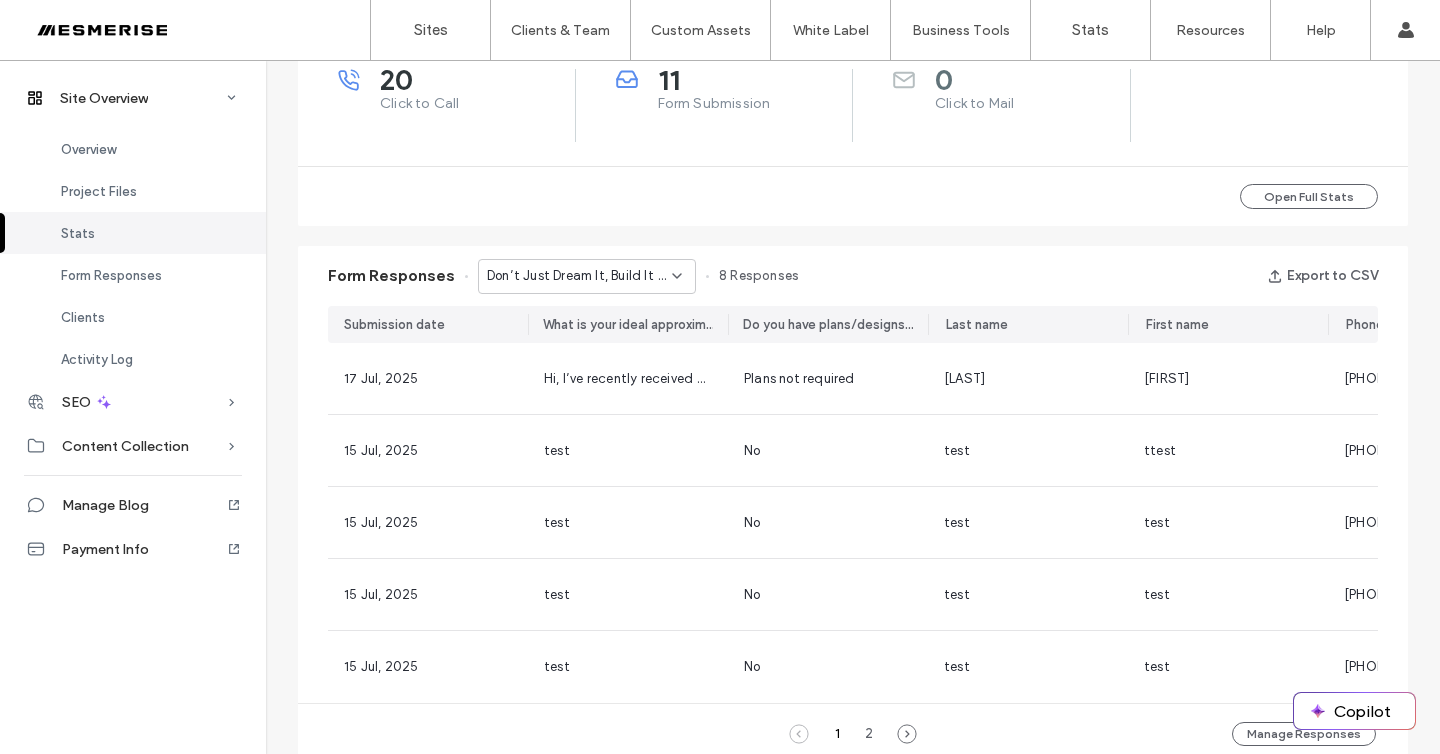 click on "Don’t Just Dream It, Build It - Connect page" at bounding box center (579, 276) 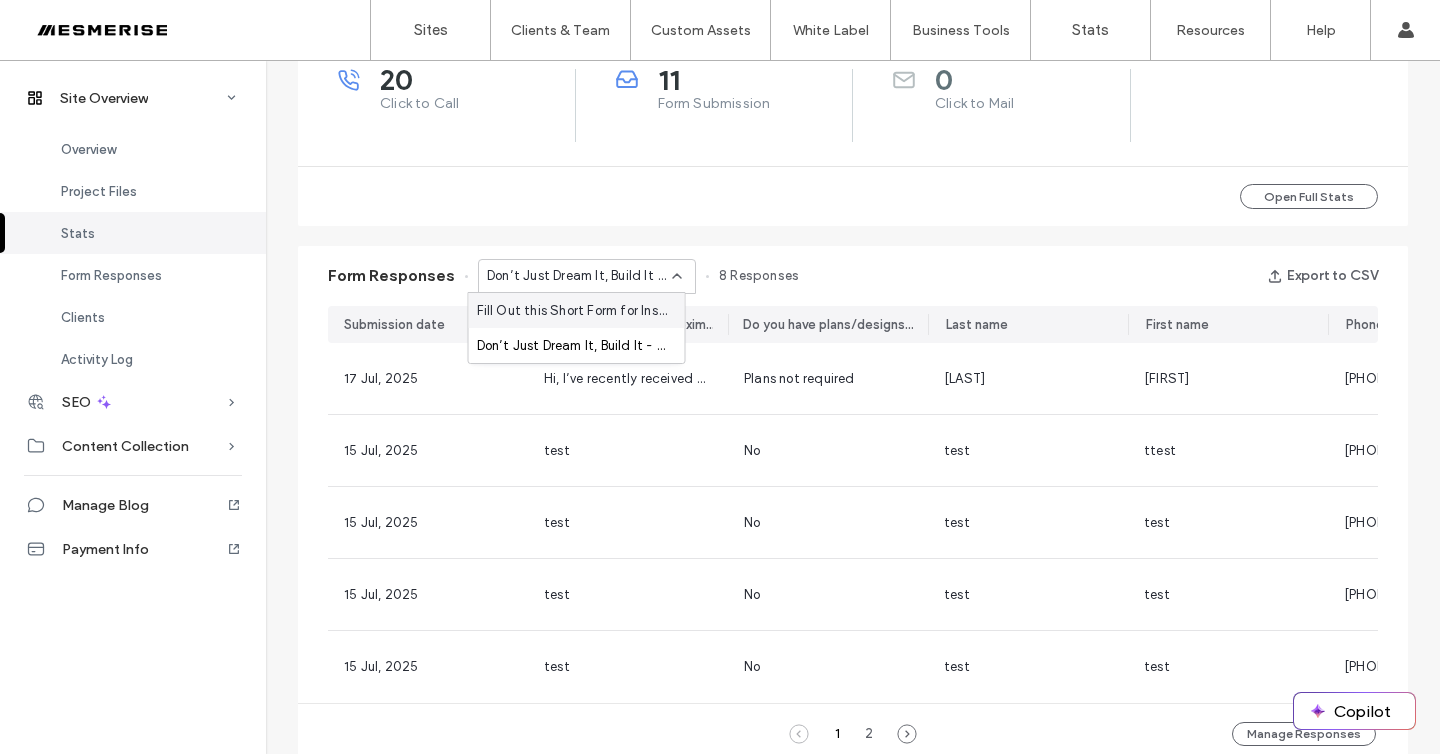click on "Fill Out this Short Form for Instant Access to the Ultimate Guide to Custom Builds. - Ultimate Guide Form page" at bounding box center (573, 311) 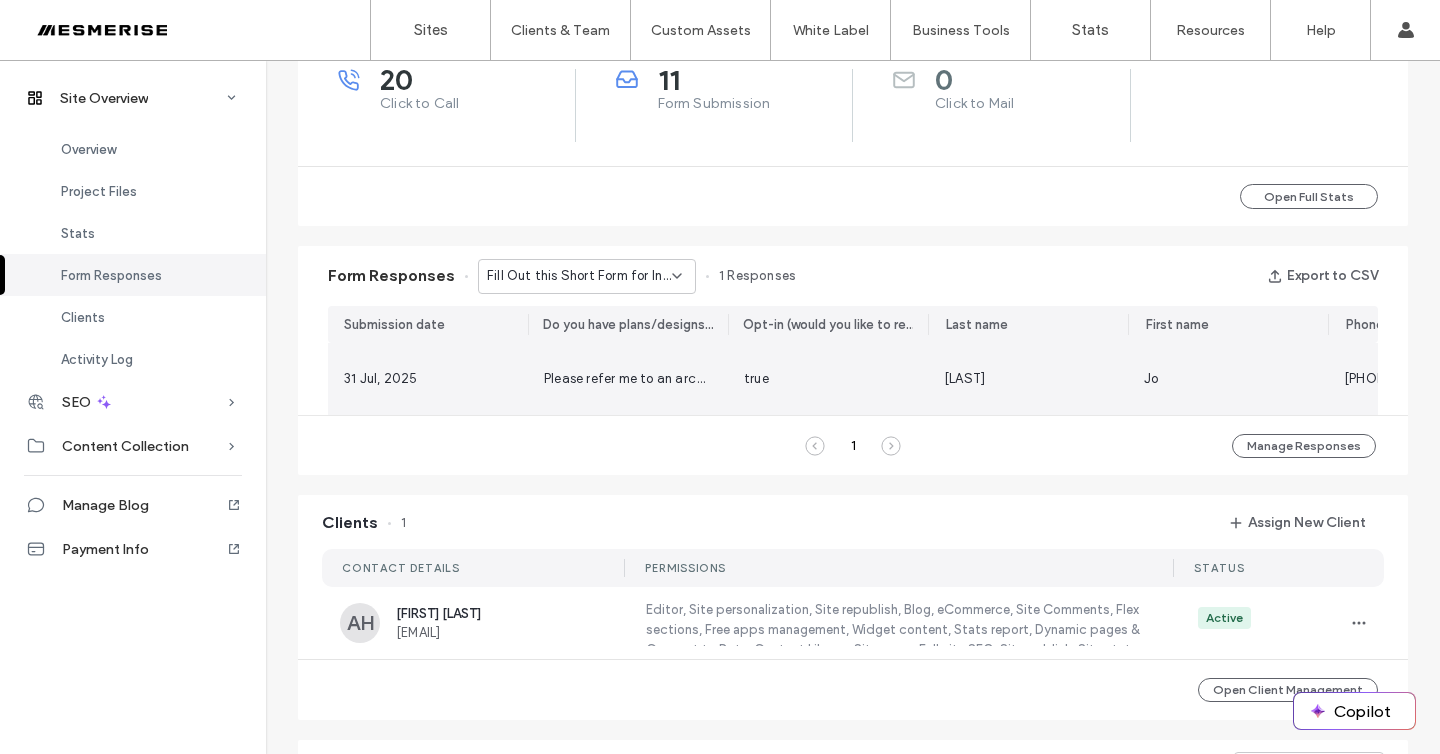 scroll, scrollTop: 715, scrollLeft: 0, axis: vertical 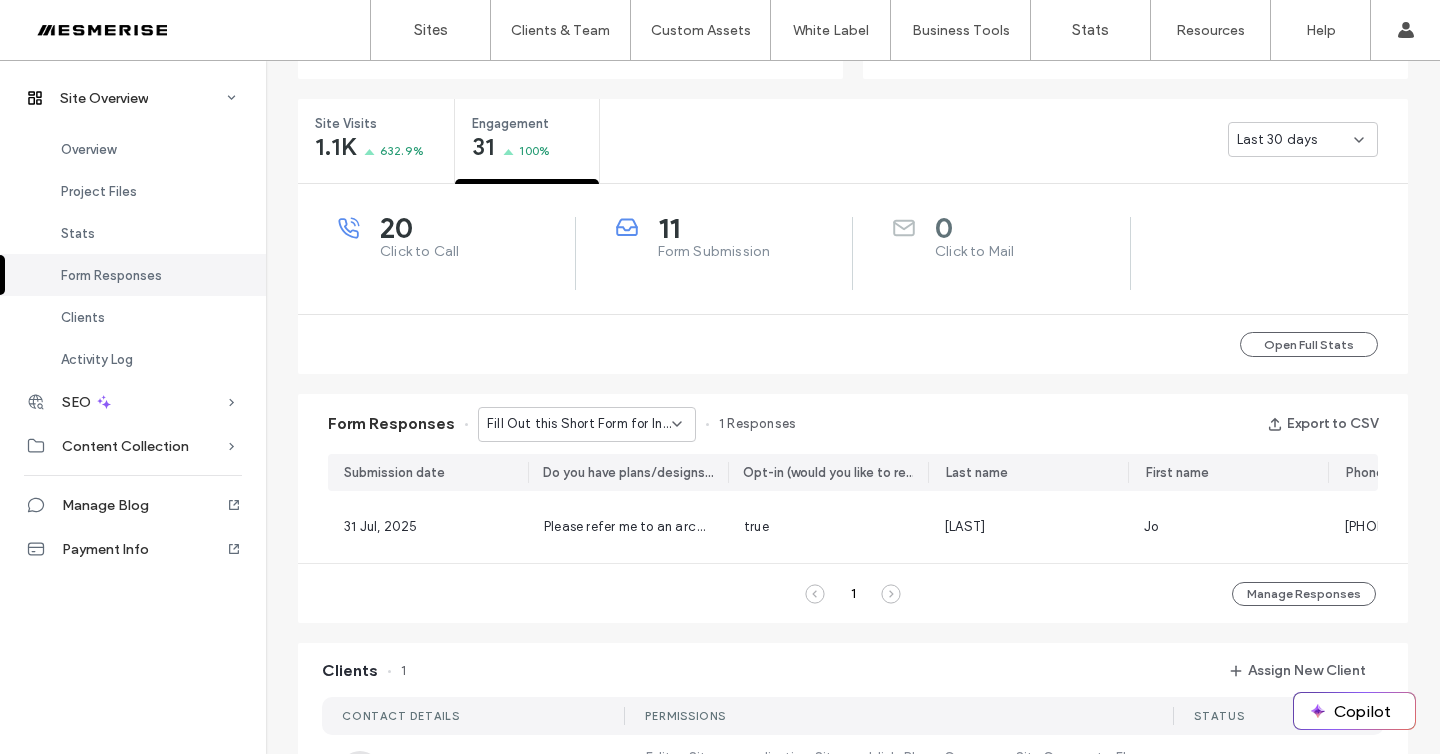 click on "11" at bounding box center [755, 228] 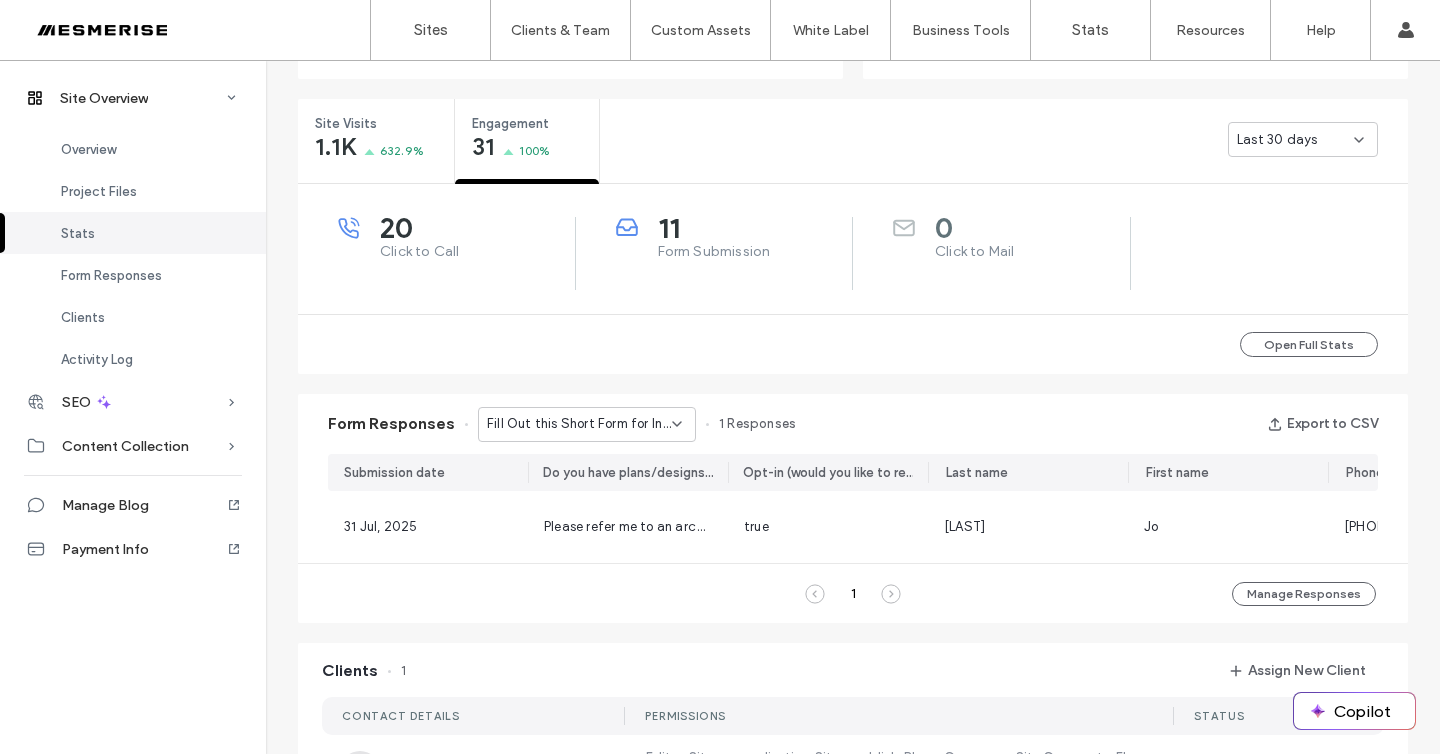 scroll, scrollTop: 754, scrollLeft: 0, axis: vertical 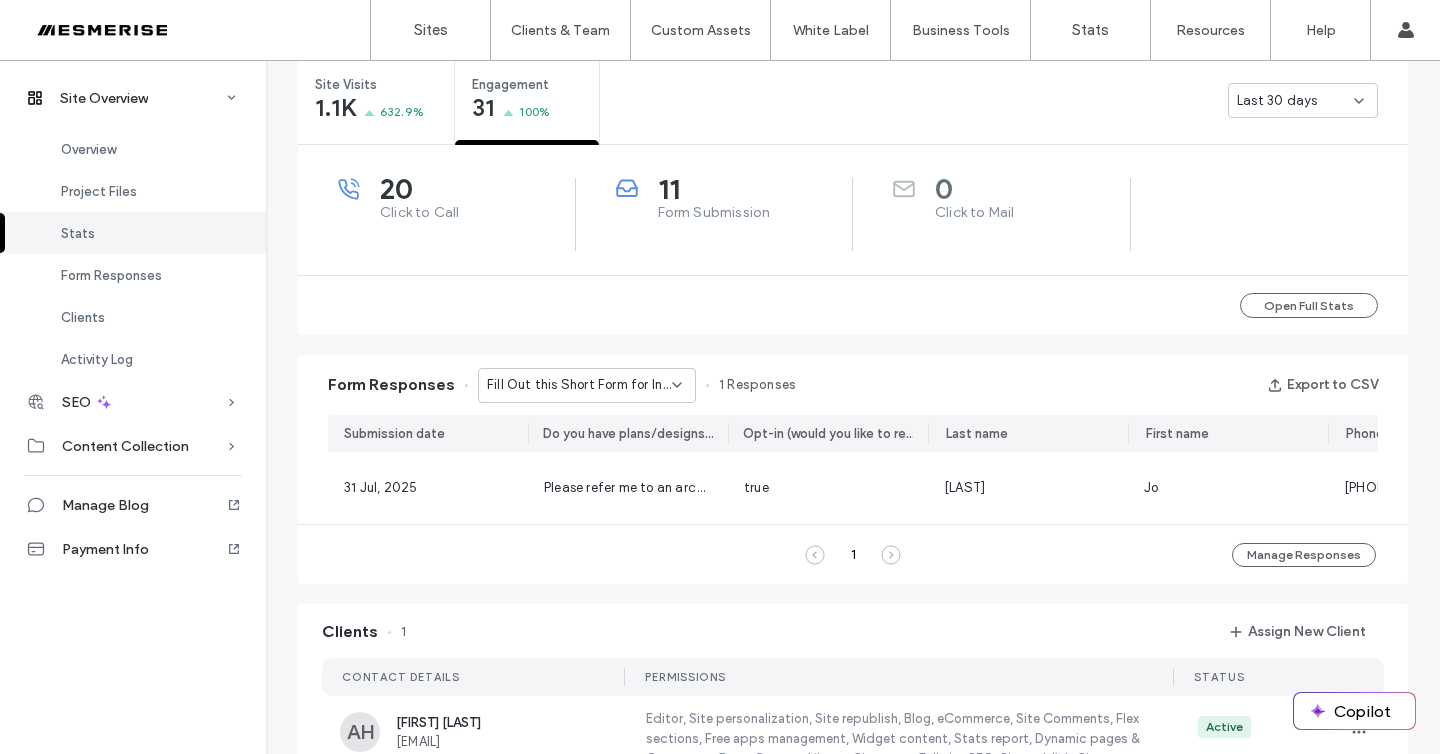 click 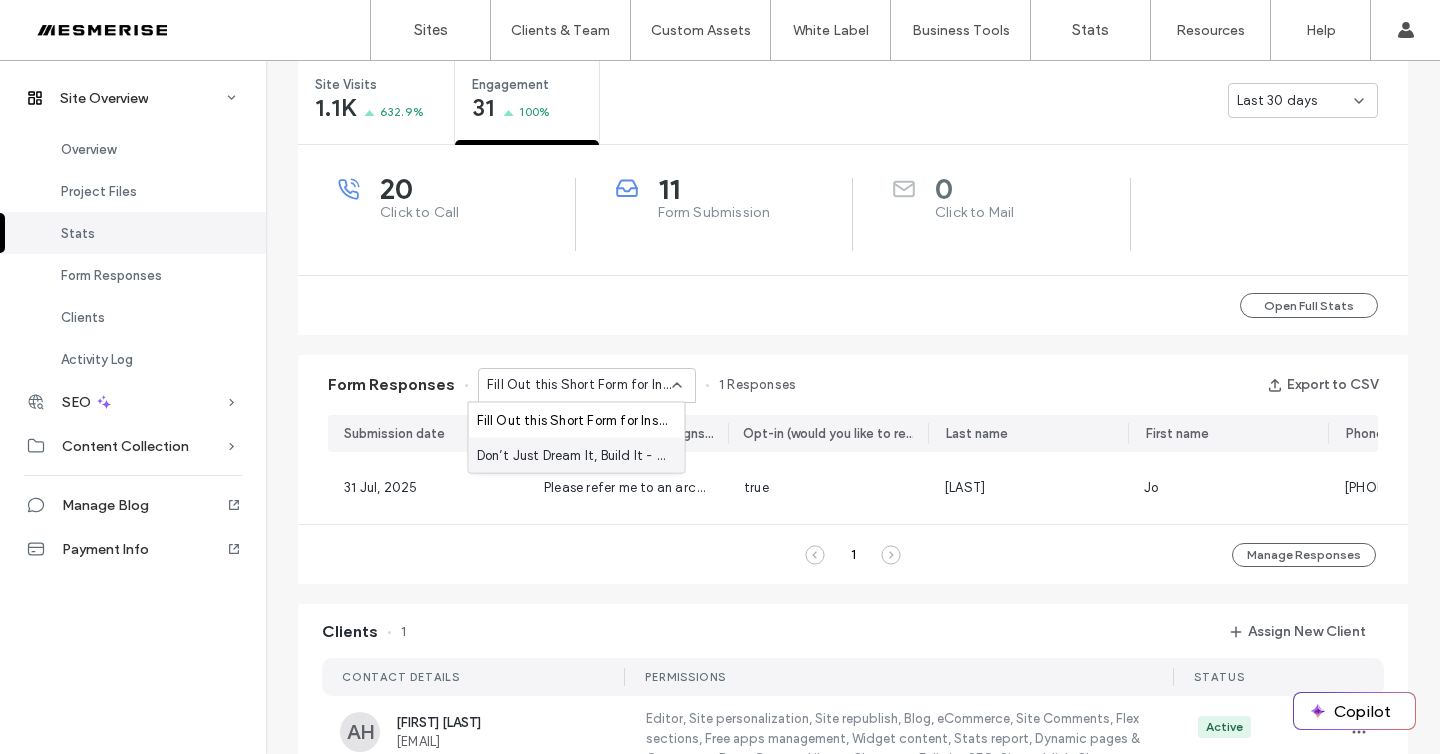 click on "Don’t Just Dream It, Build It - Connect page" at bounding box center (573, 455) 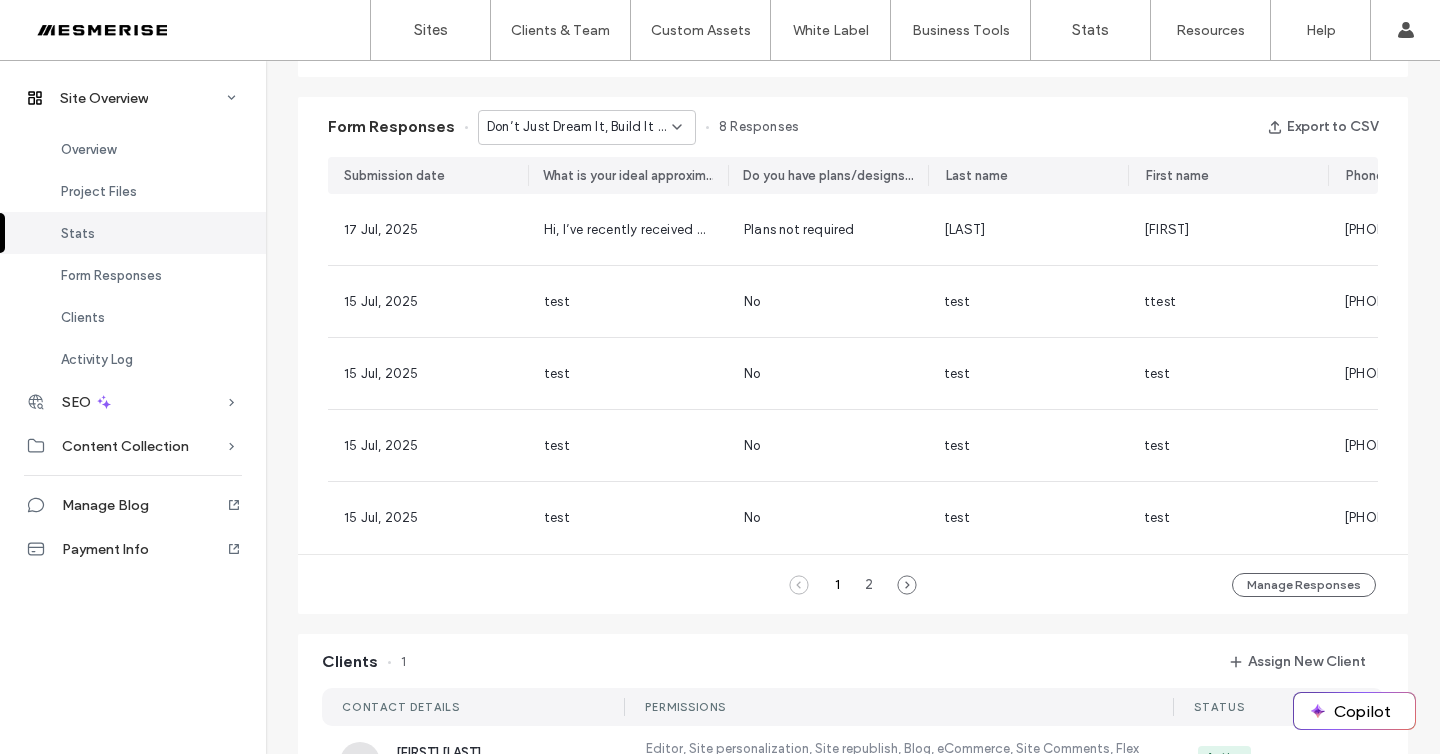 scroll, scrollTop: 1135, scrollLeft: 0, axis: vertical 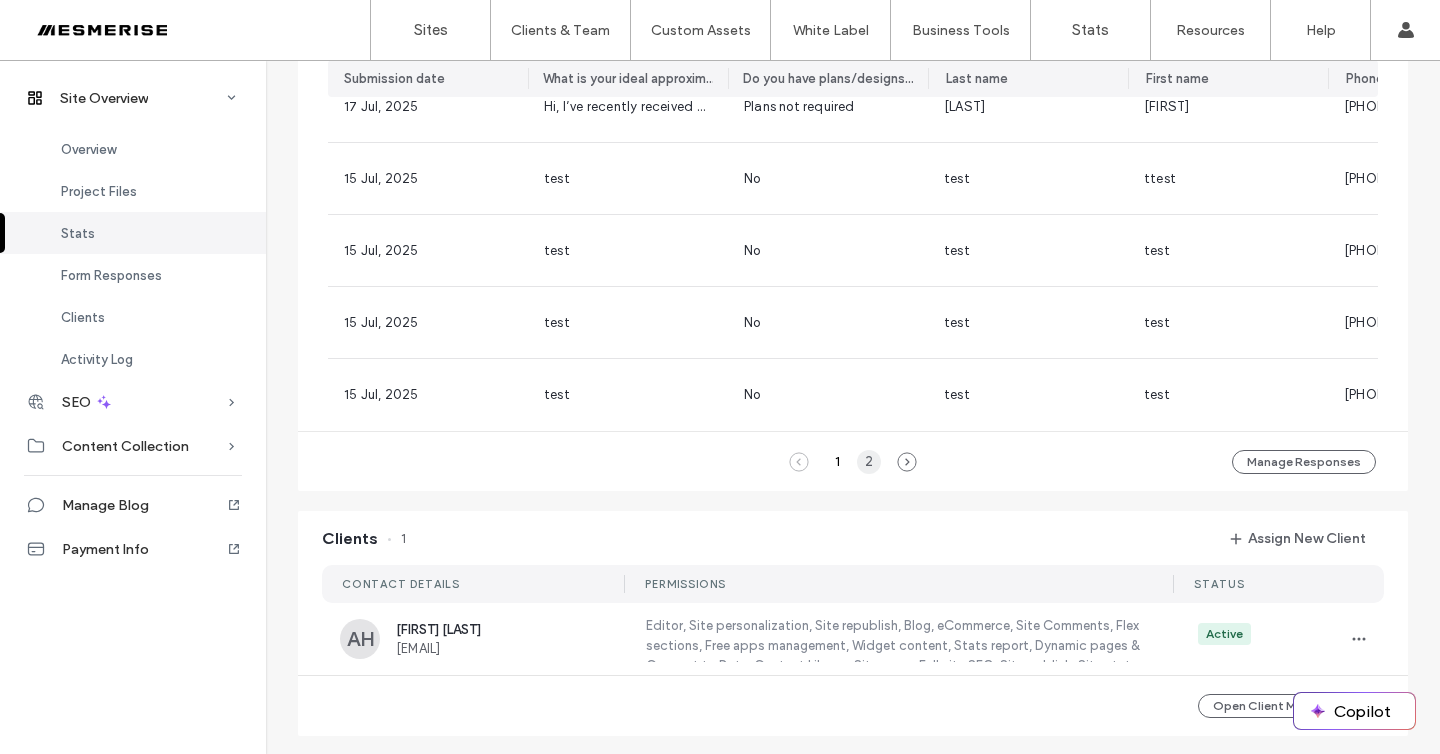 click on "2" at bounding box center [869, 462] 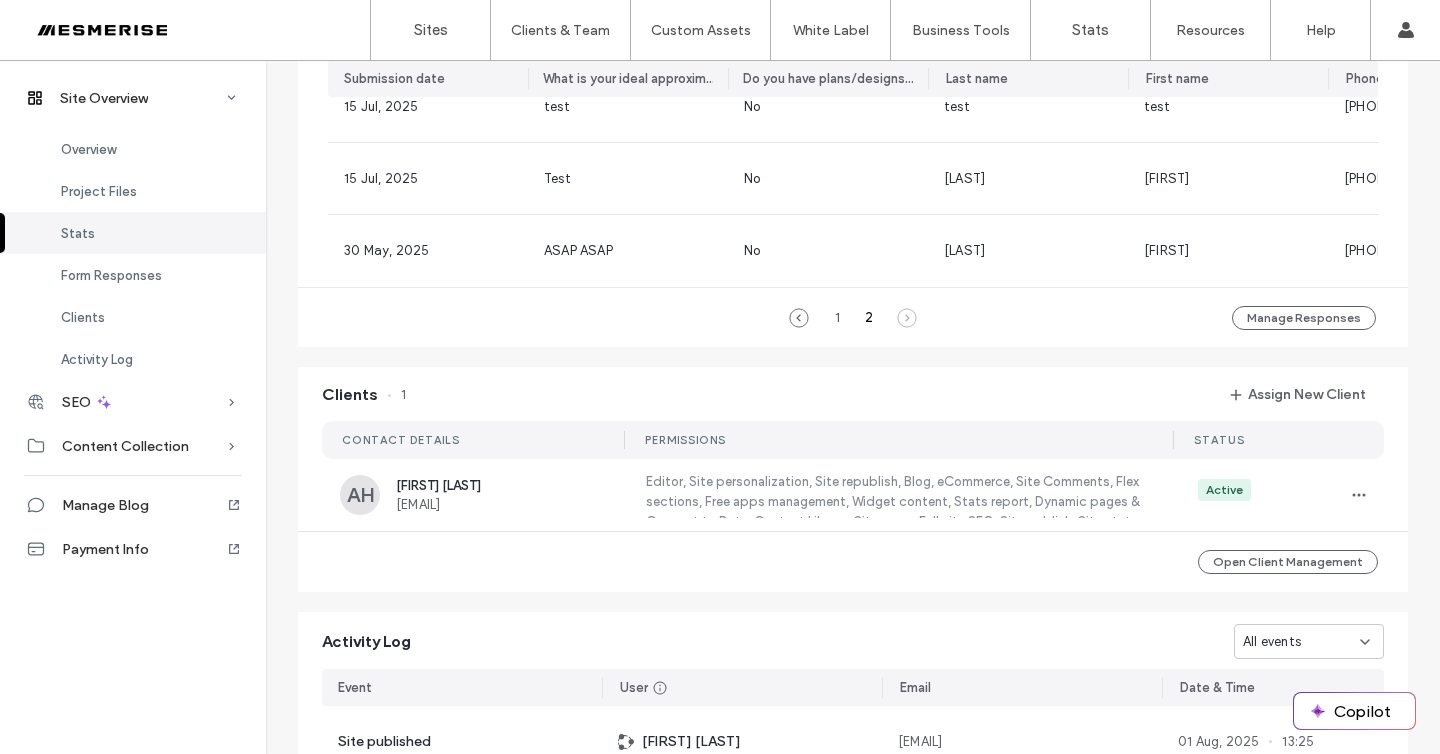scroll, scrollTop: 810, scrollLeft: 0, axis: vertical 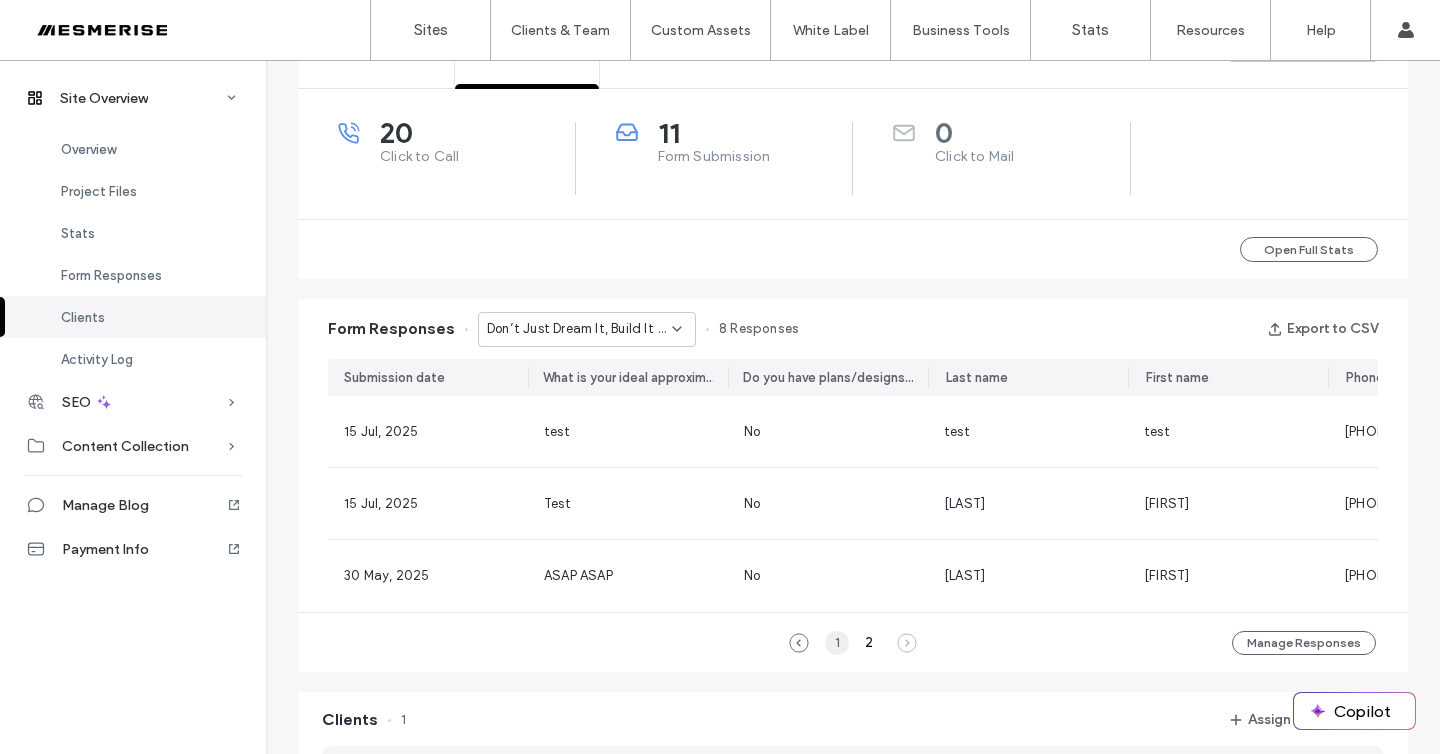 click on "1" at bounding box center [837, 643] 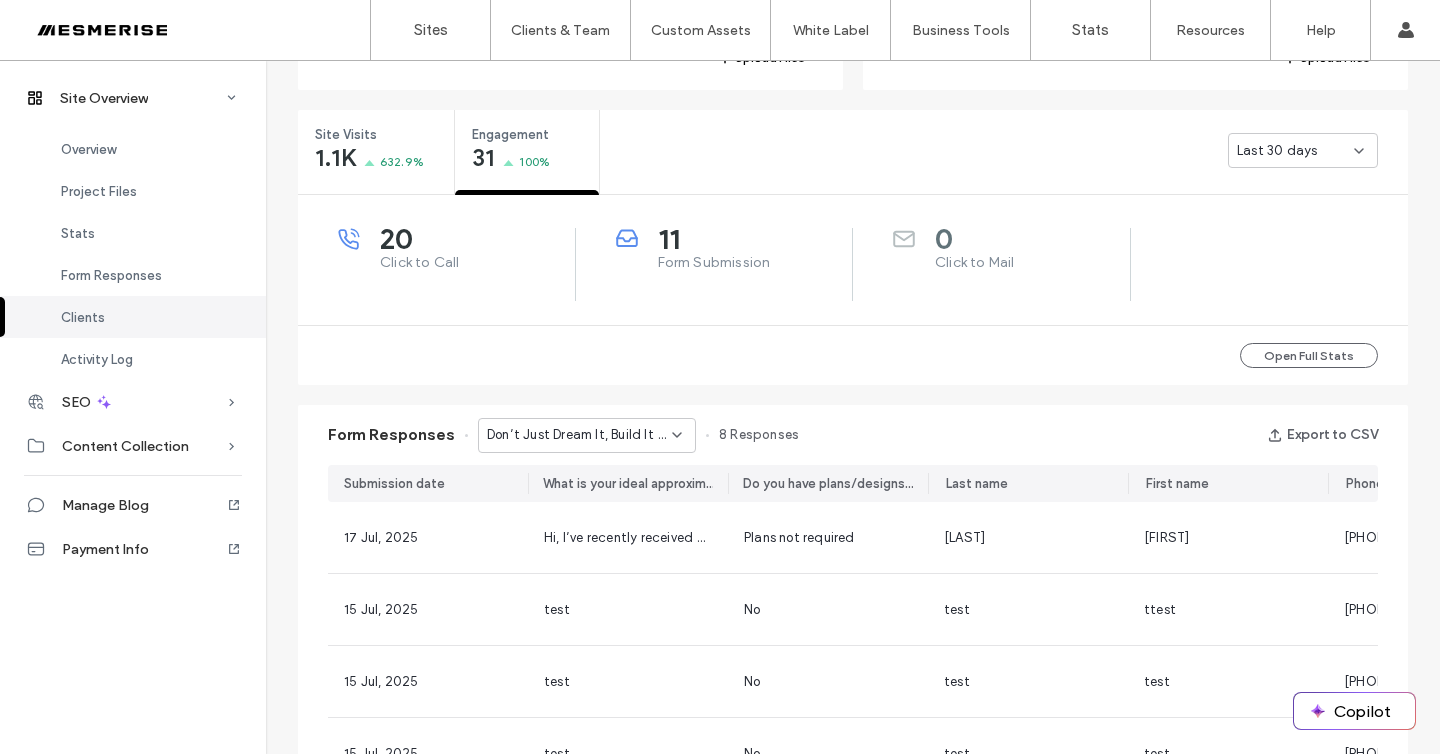 scroll, scrollTop: 638, scrollLeft: 0, axis: vertical 